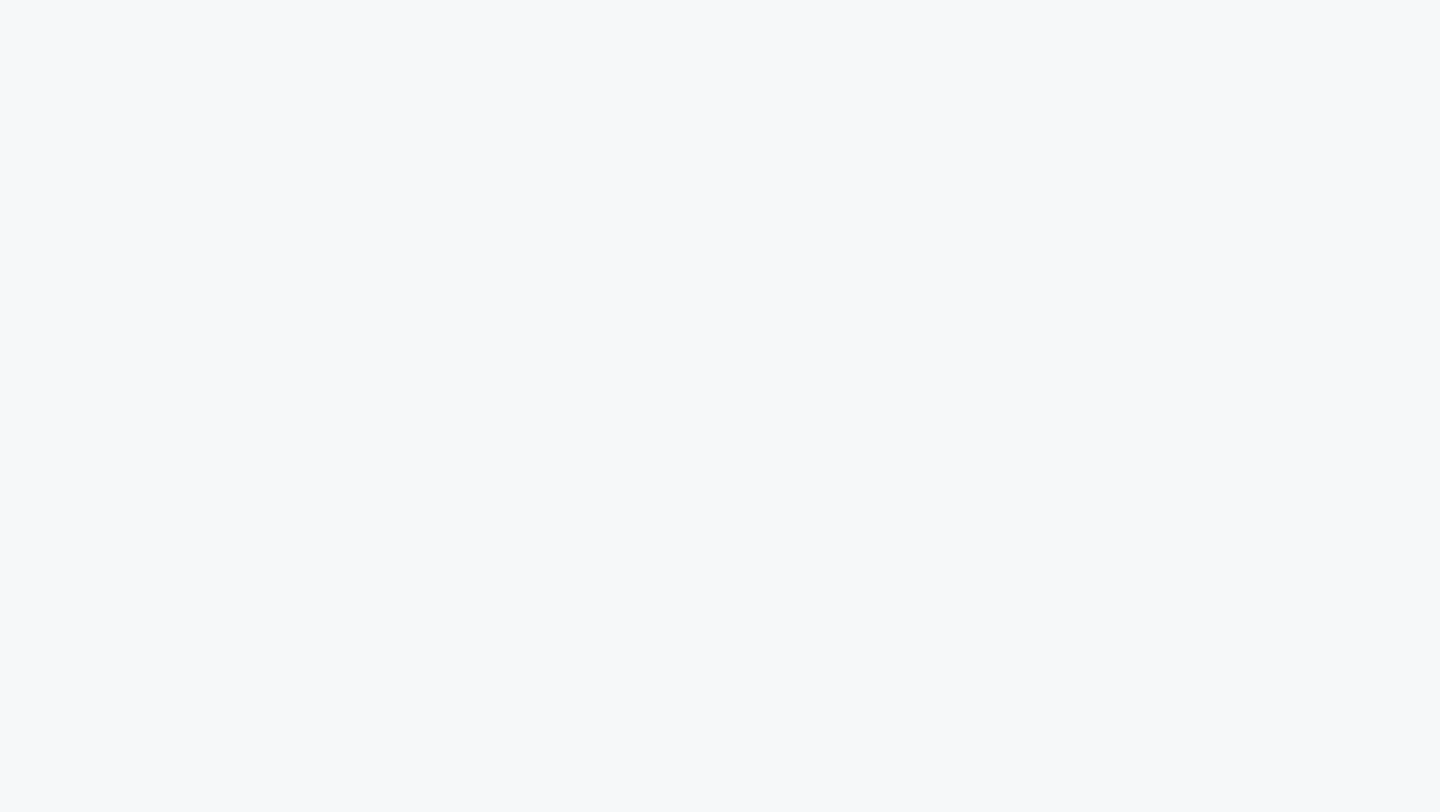 scroll, scrollTop: 0, scrollLeft: 0, axis: both 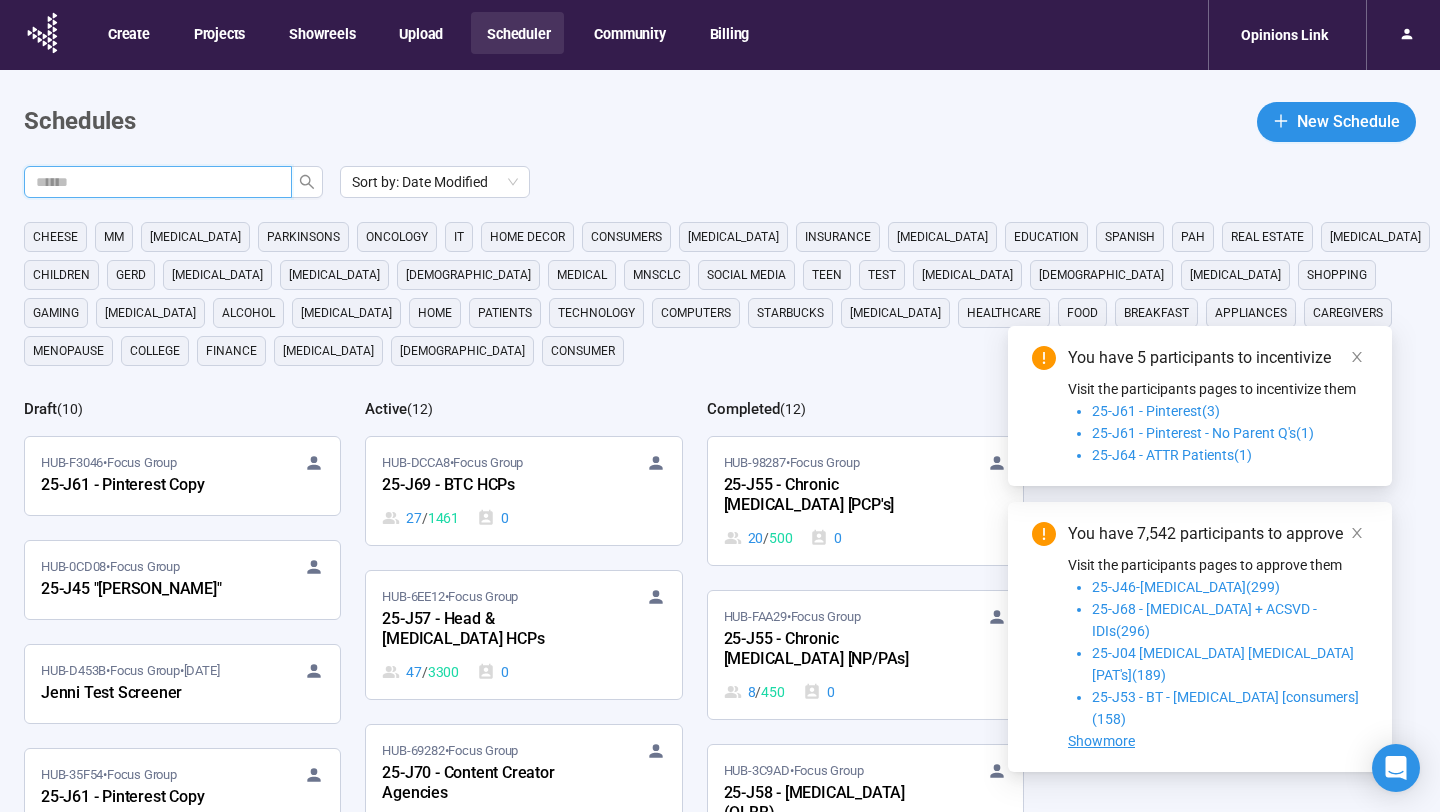 click at bounding box center [150, 182] 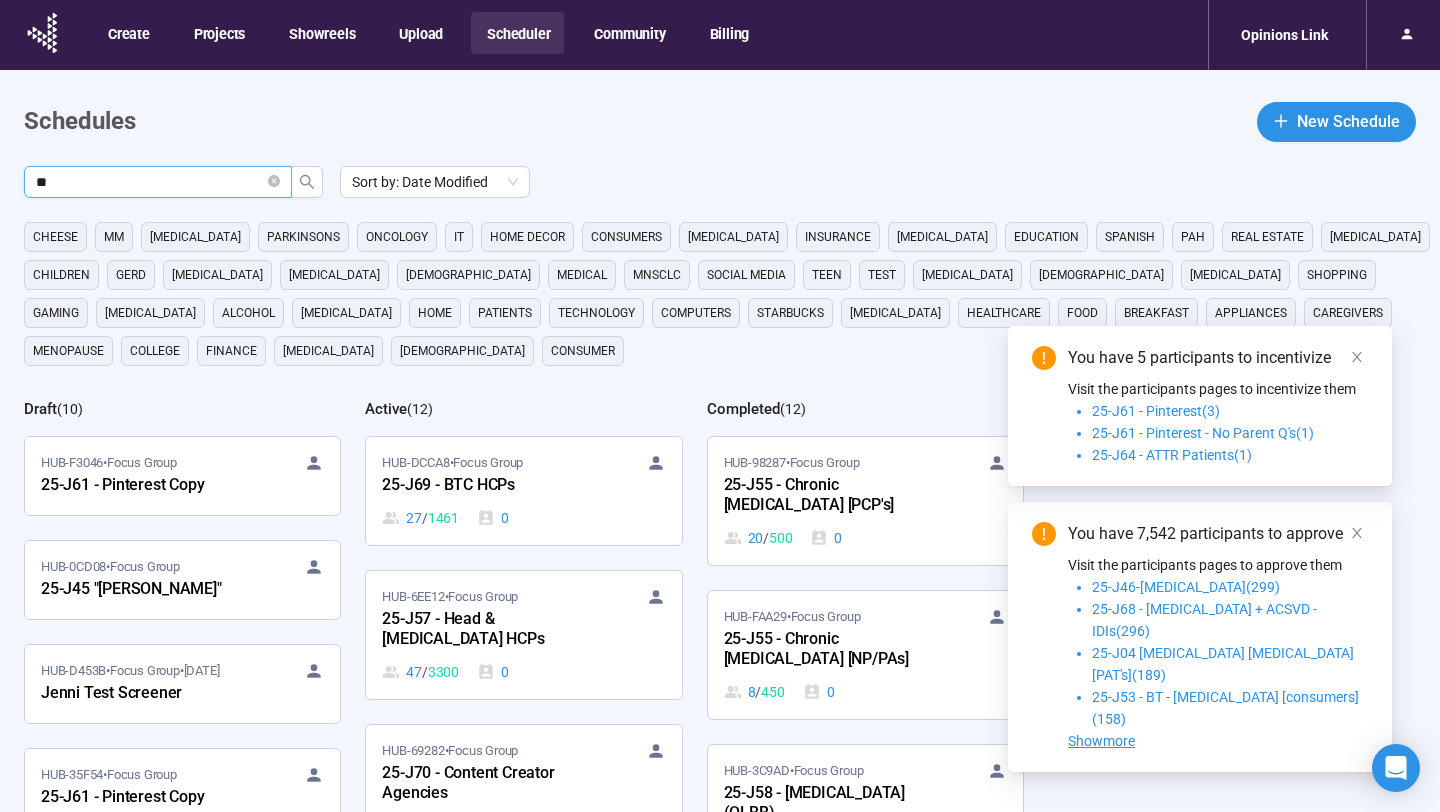type on "**" 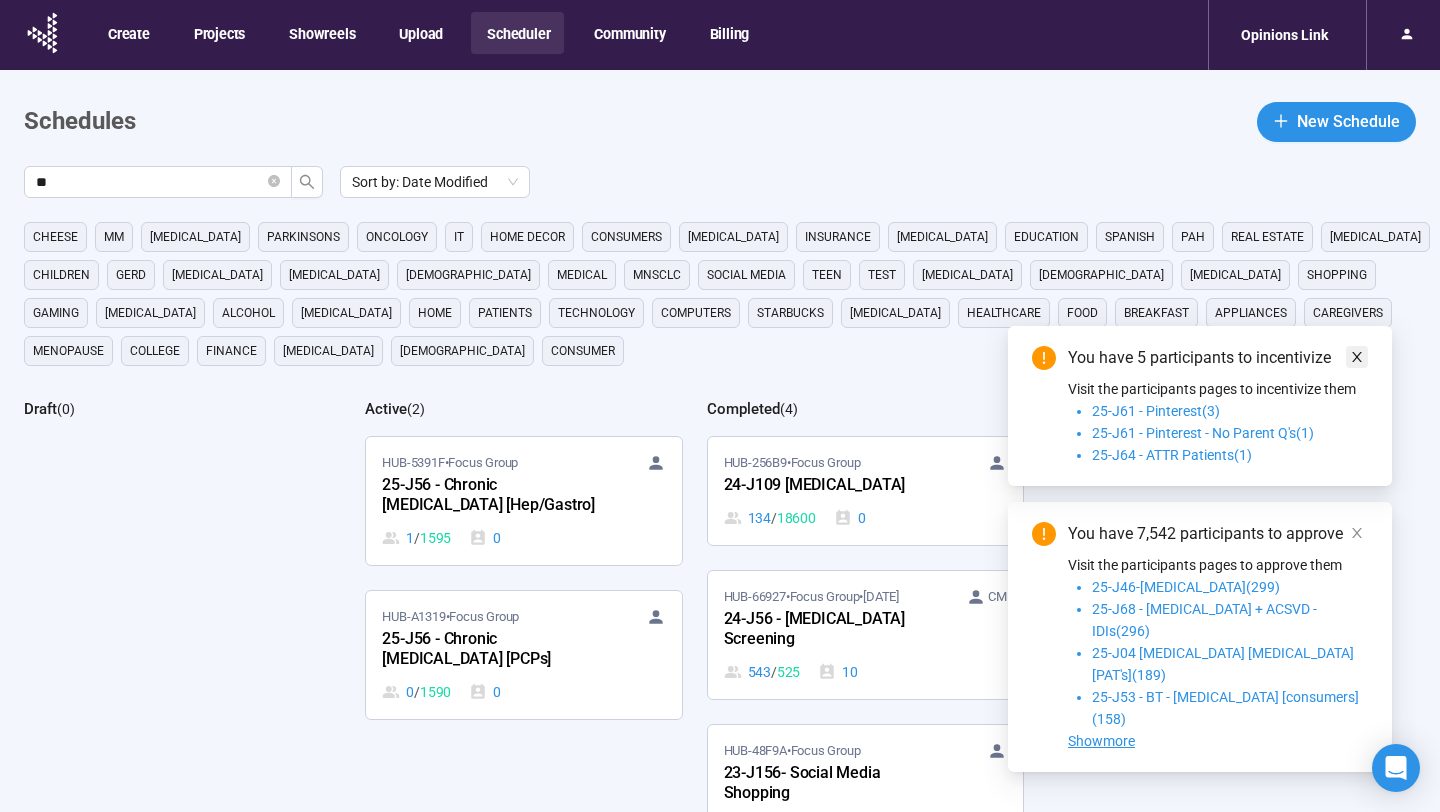 click at bounding box center (1357, 357) 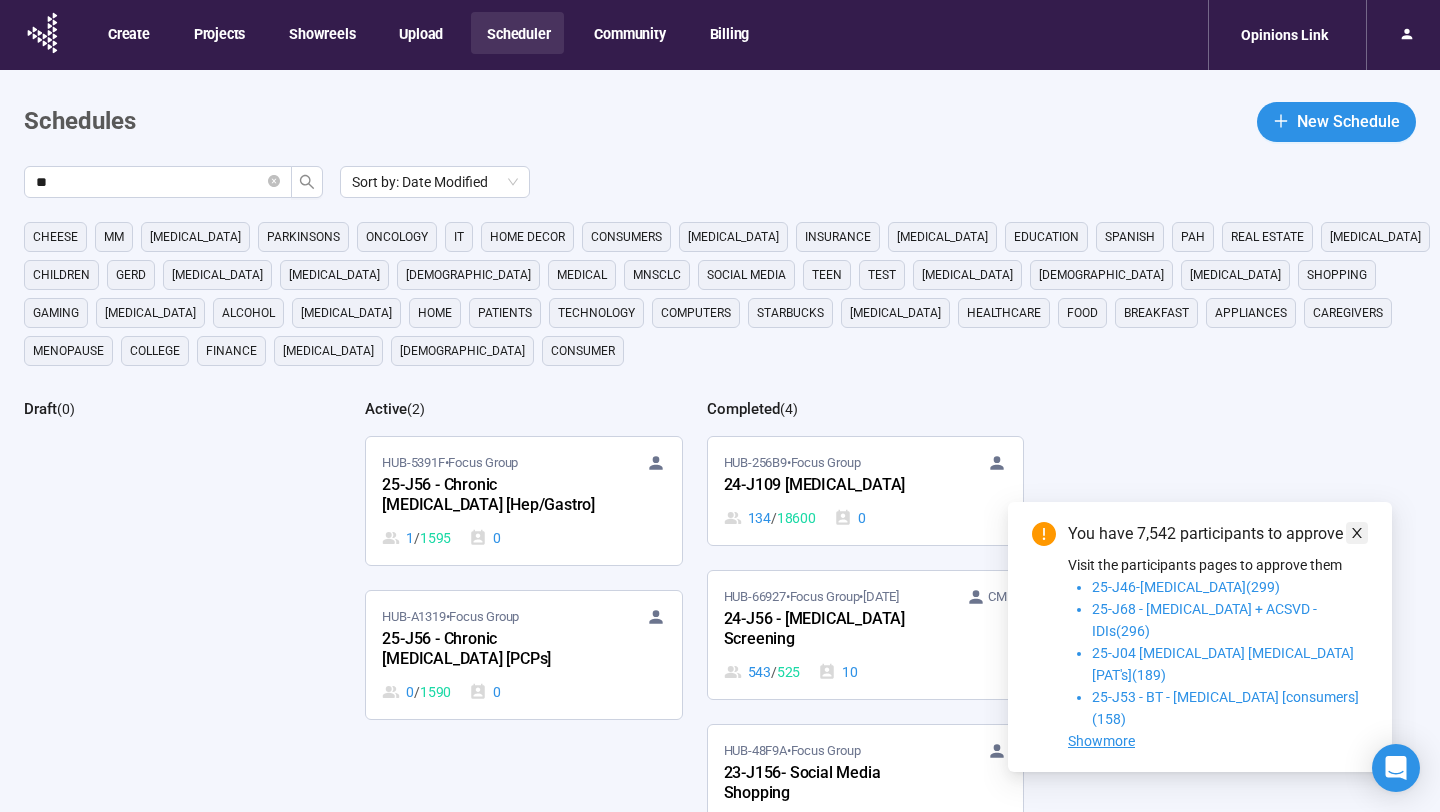 click 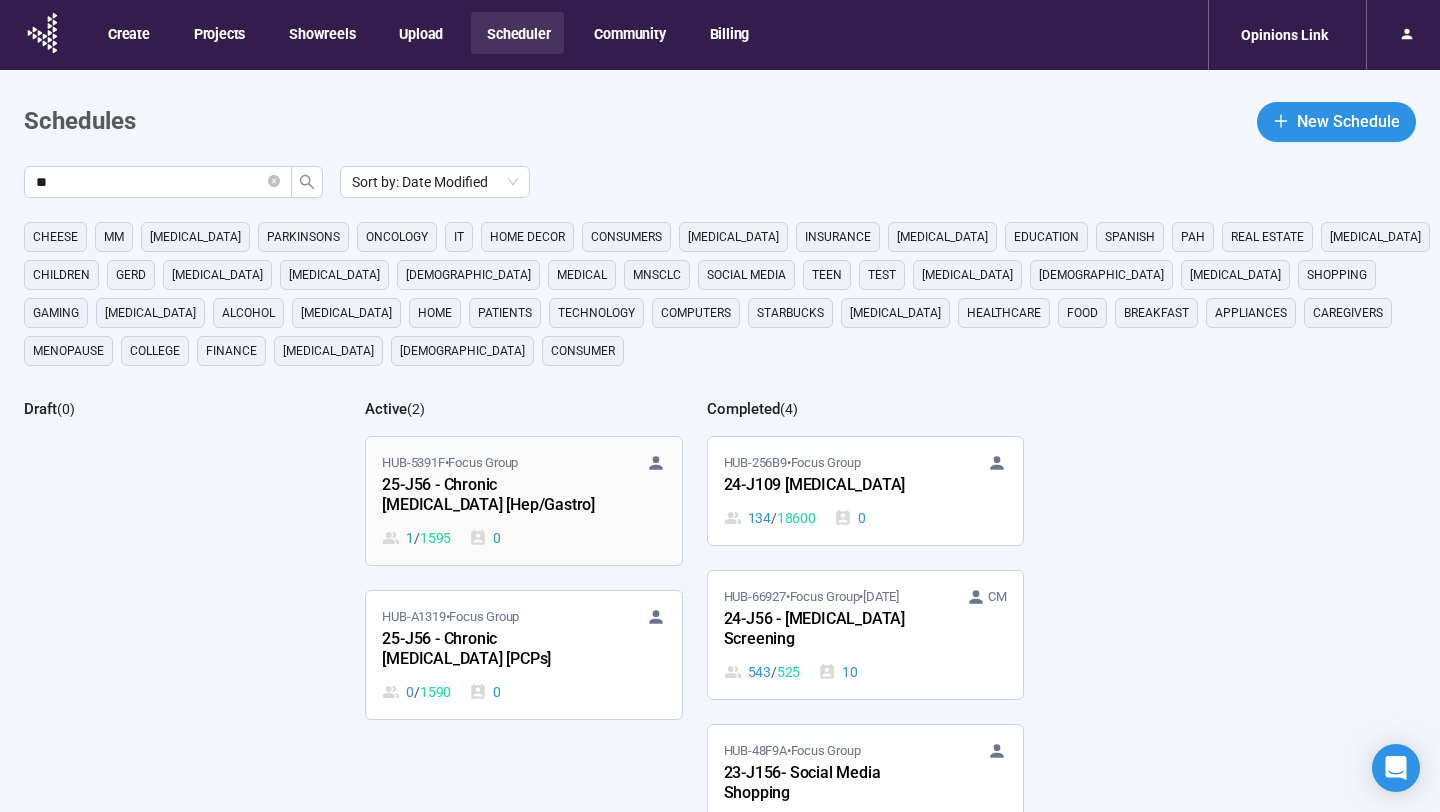 click on "25-J56 - Chronic [MEDICAL_DATA] [Hep/Gastro]" at bounding box center [492, 496] 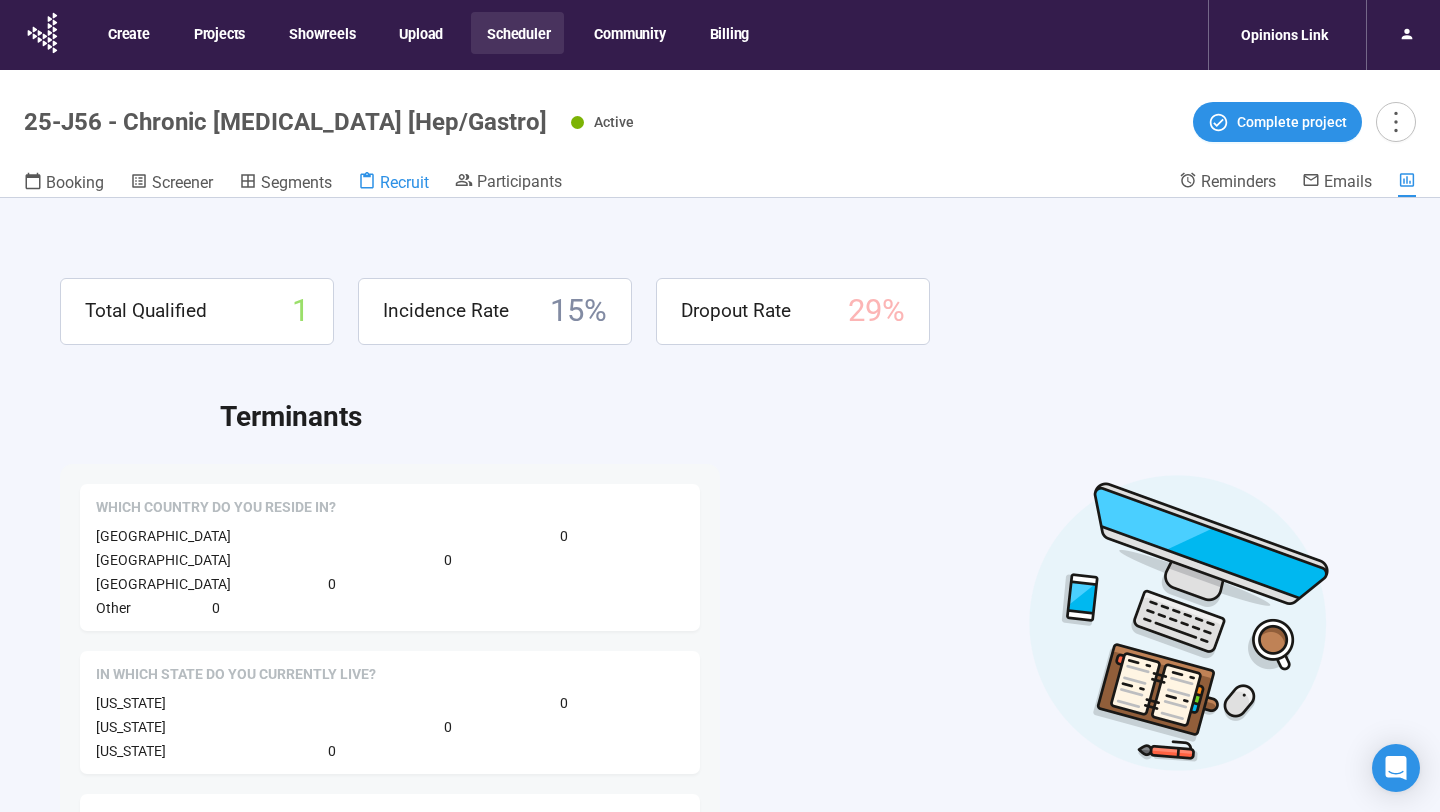 click on "Recruit" at bounding box center [404, 182] 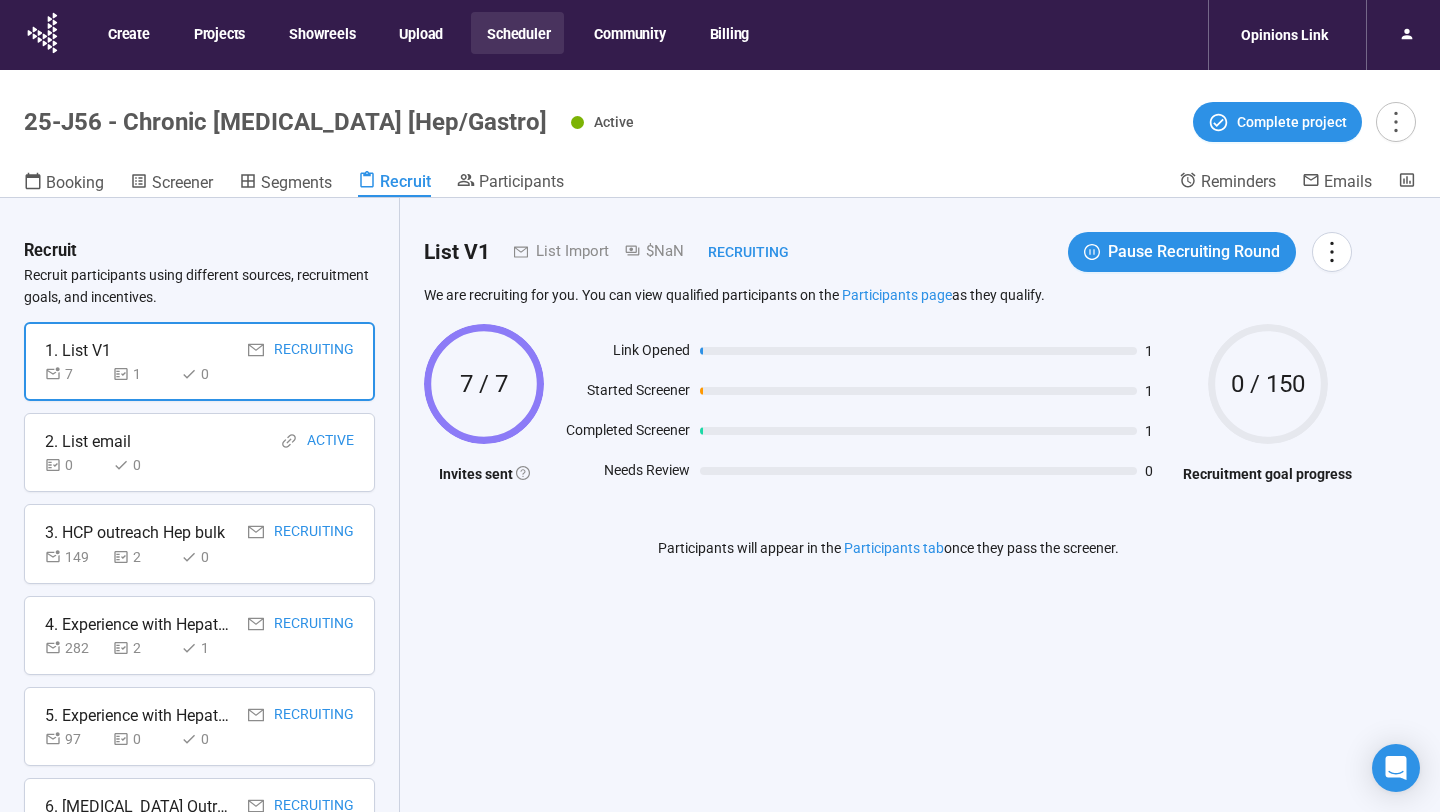 click on "0 0" at bounding box center [199, 465] 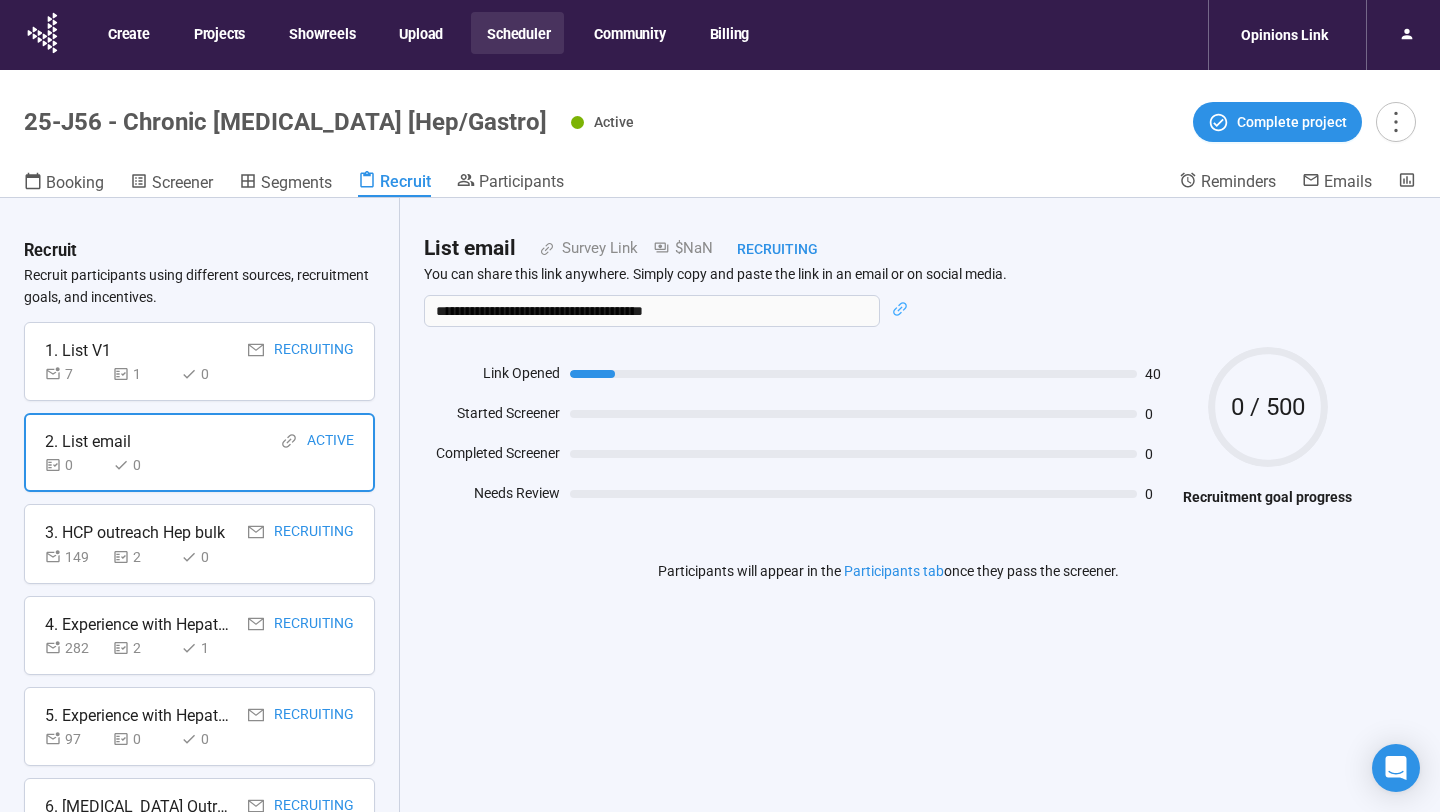click on "3. HCP outreach Hep bulk" at bounding box center [135, 532] 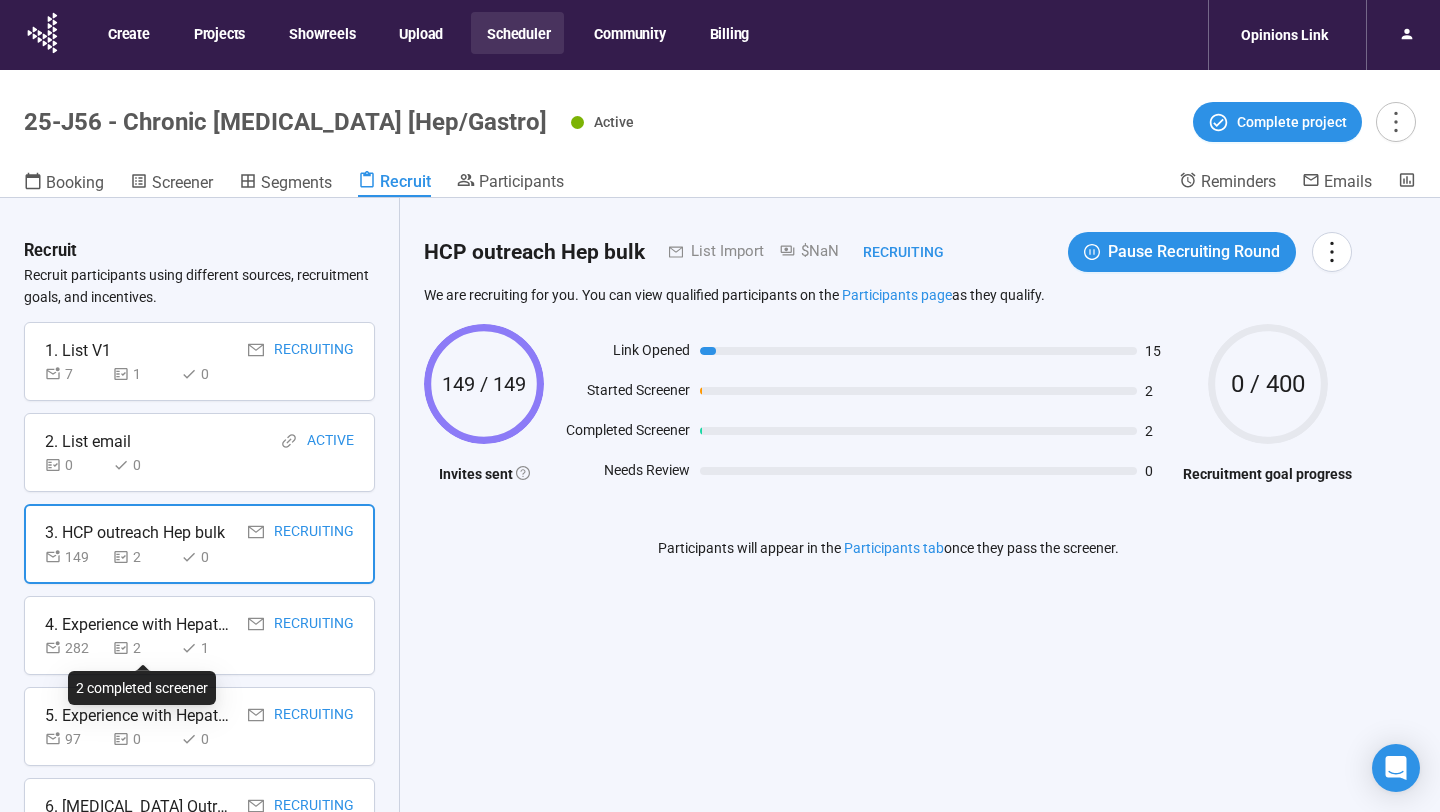 click on "2" at bounding box center [143, 648] 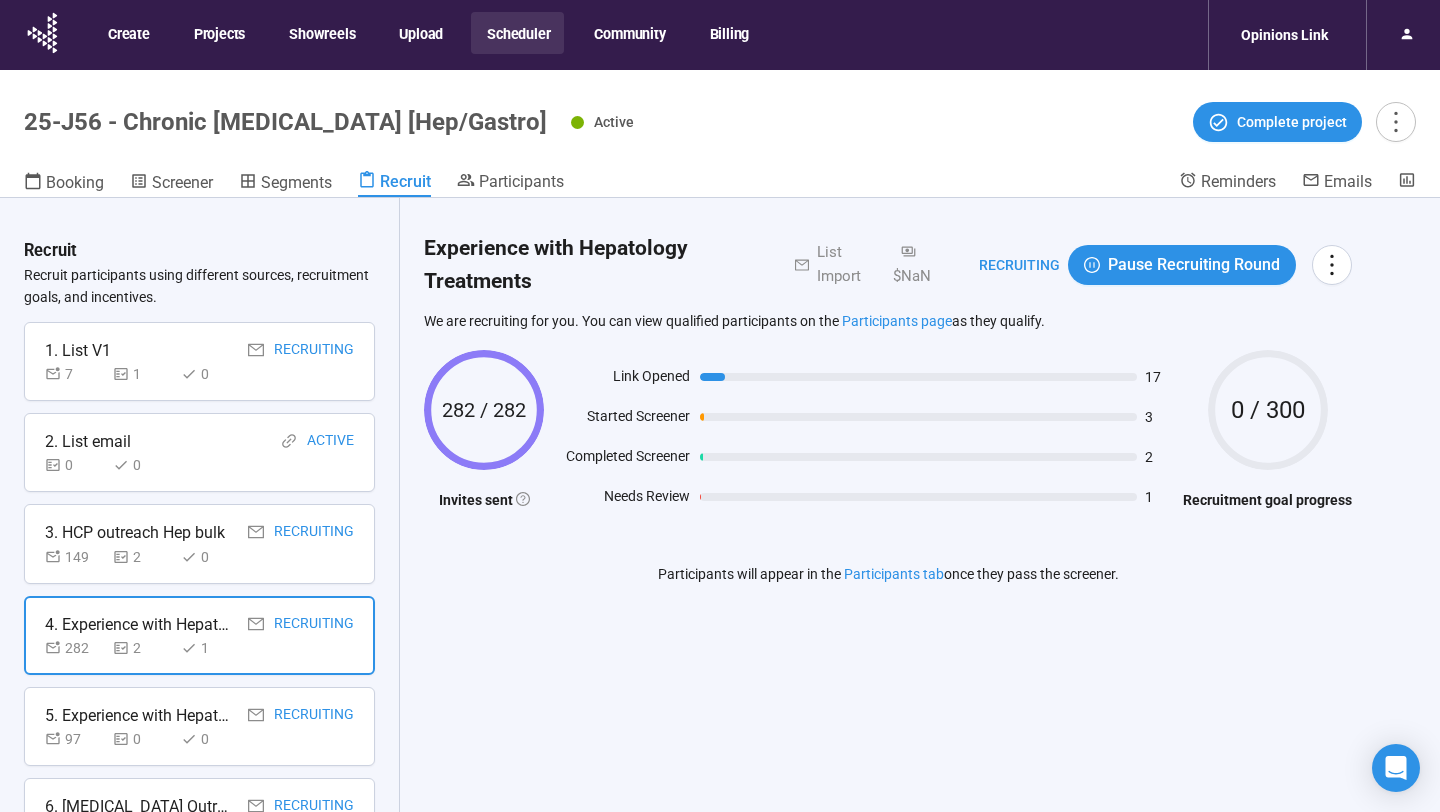 click on "97 0 0" at bounding box center (143, 739) 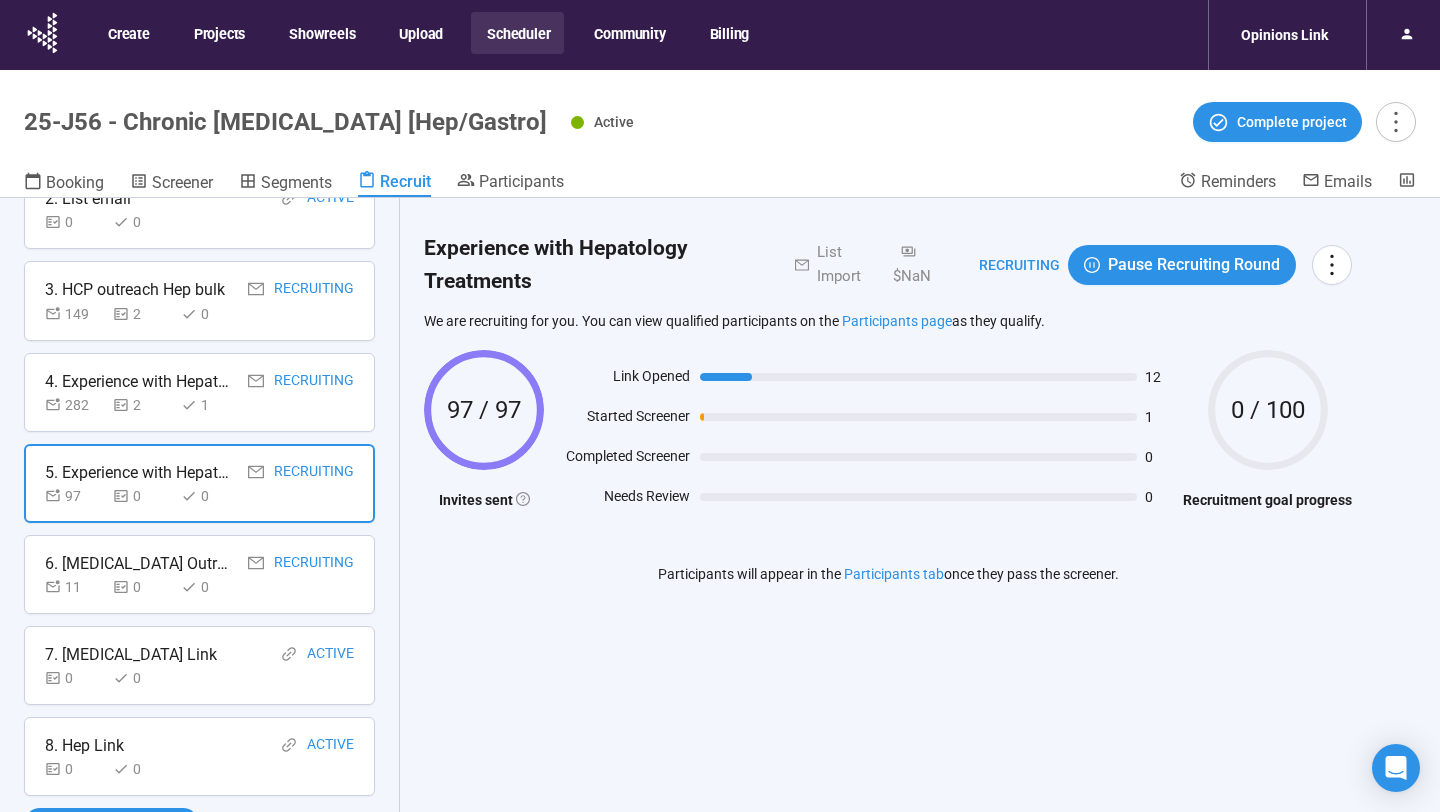scroll, scrollTop: 244, scrollLeft: 0, axis: vertical 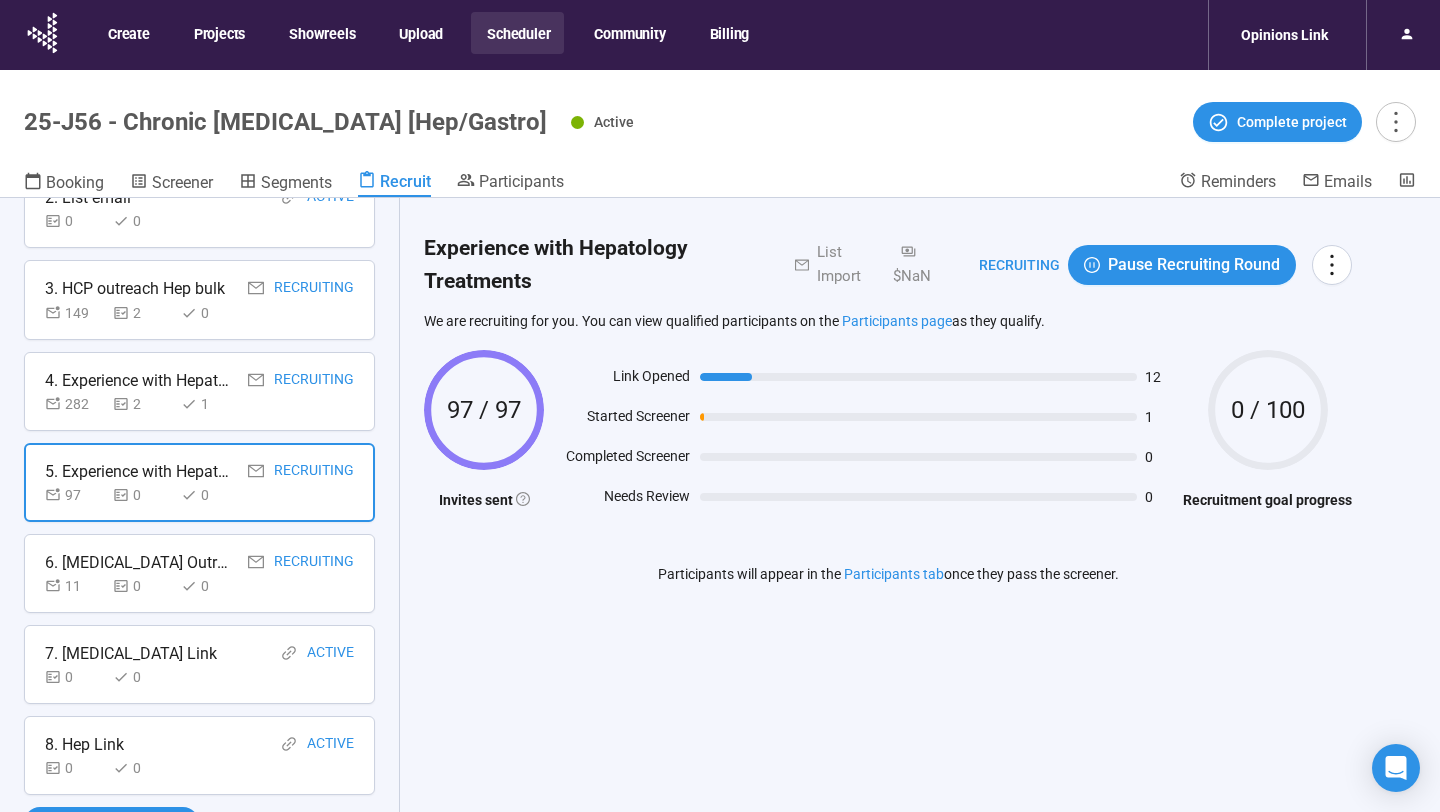 click on "0" at bounding box center [143, 586] 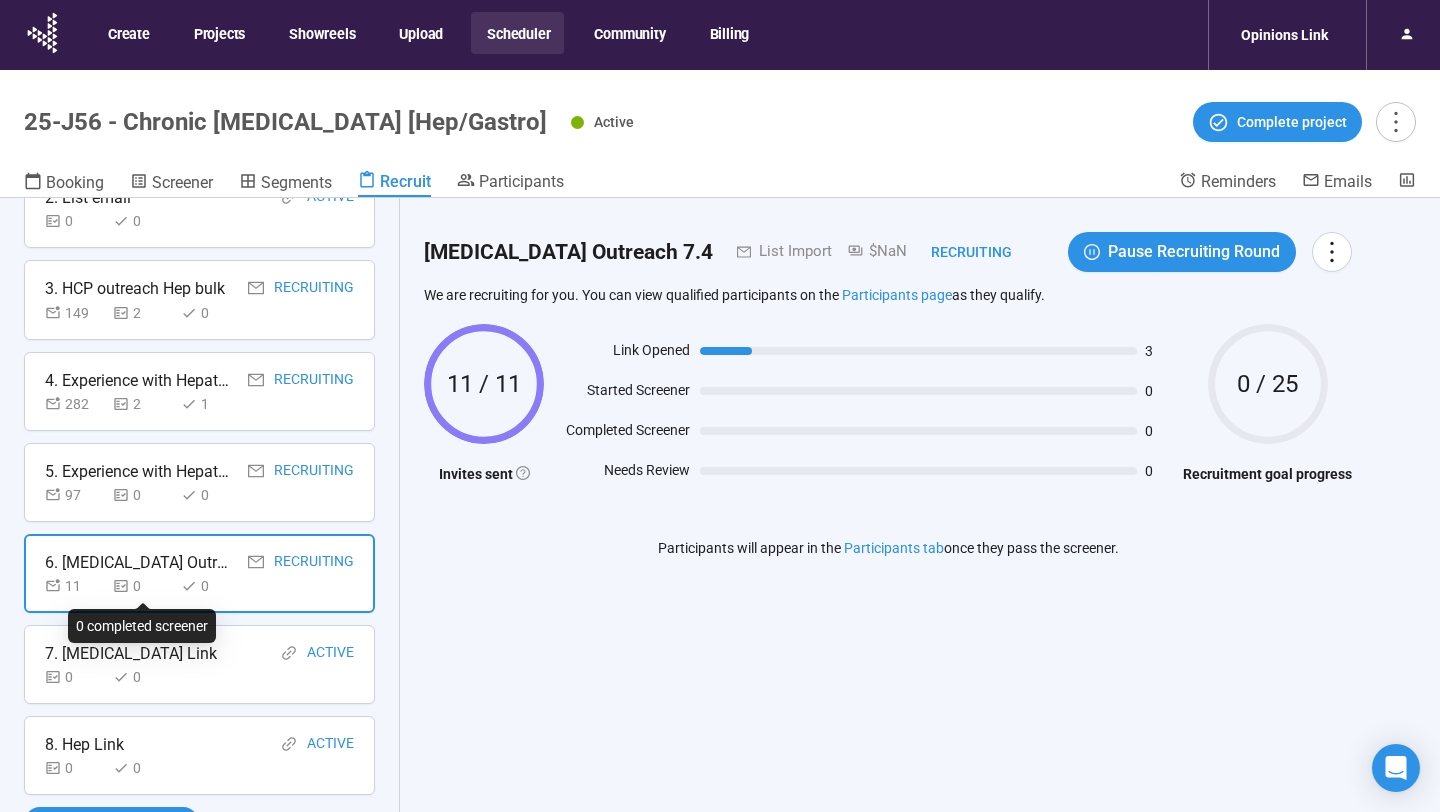 scroll, scrollTop: 249, scrollLeft: 0, axis: vertical 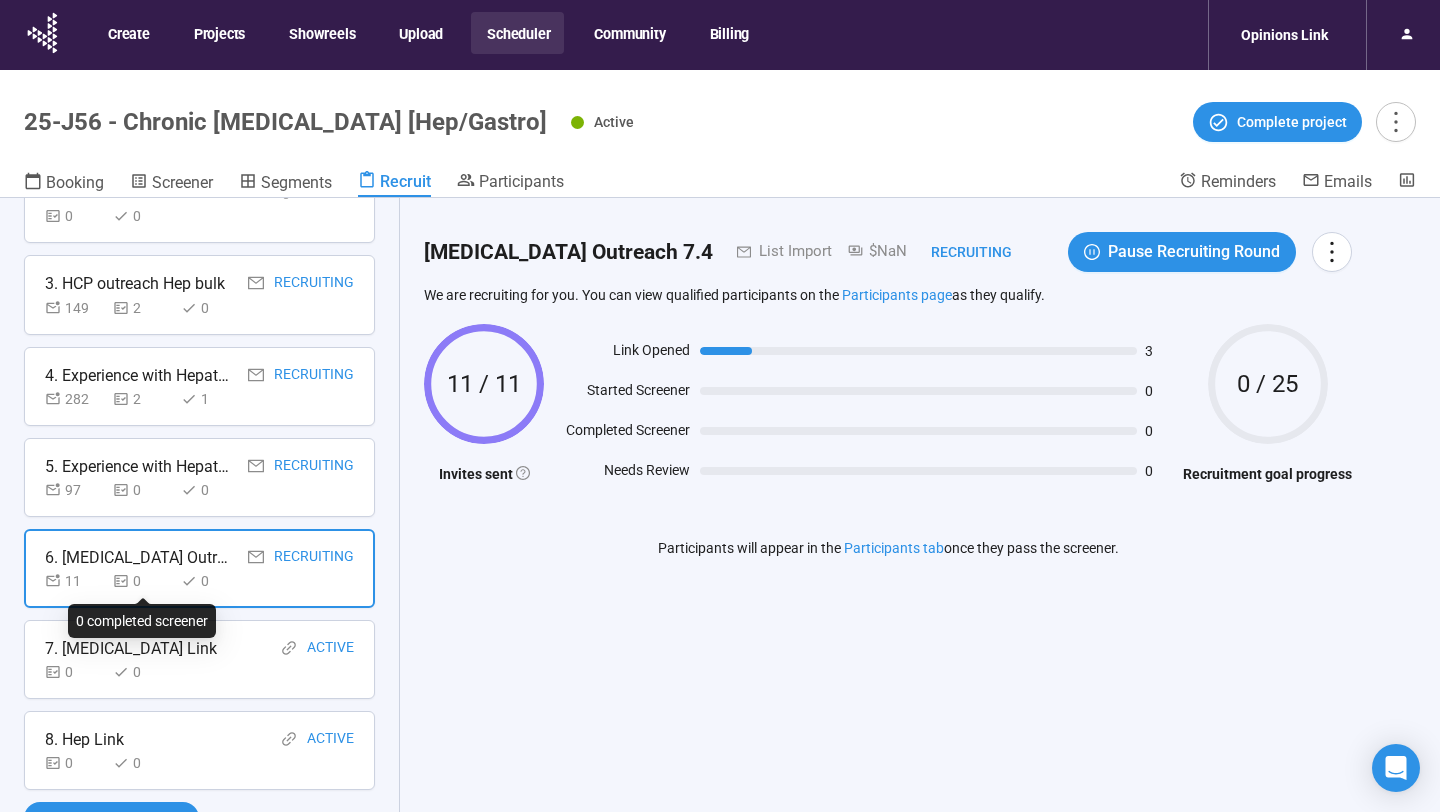 click on "7. [MEDICAL_DATA] Link Active" at bounding box center (199, 648) 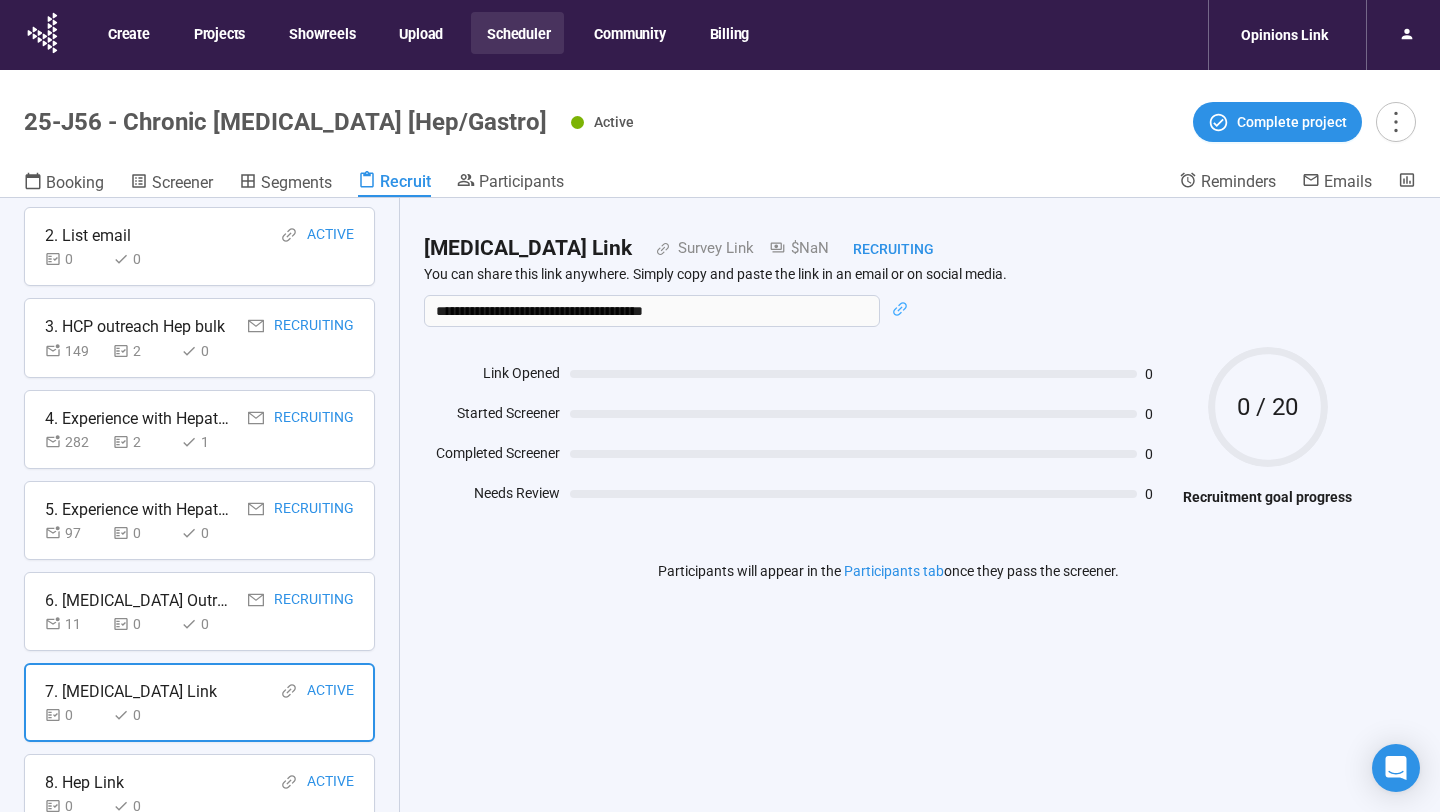 scroll, scrollTop: 0, scrollLeft: 0, axis: both 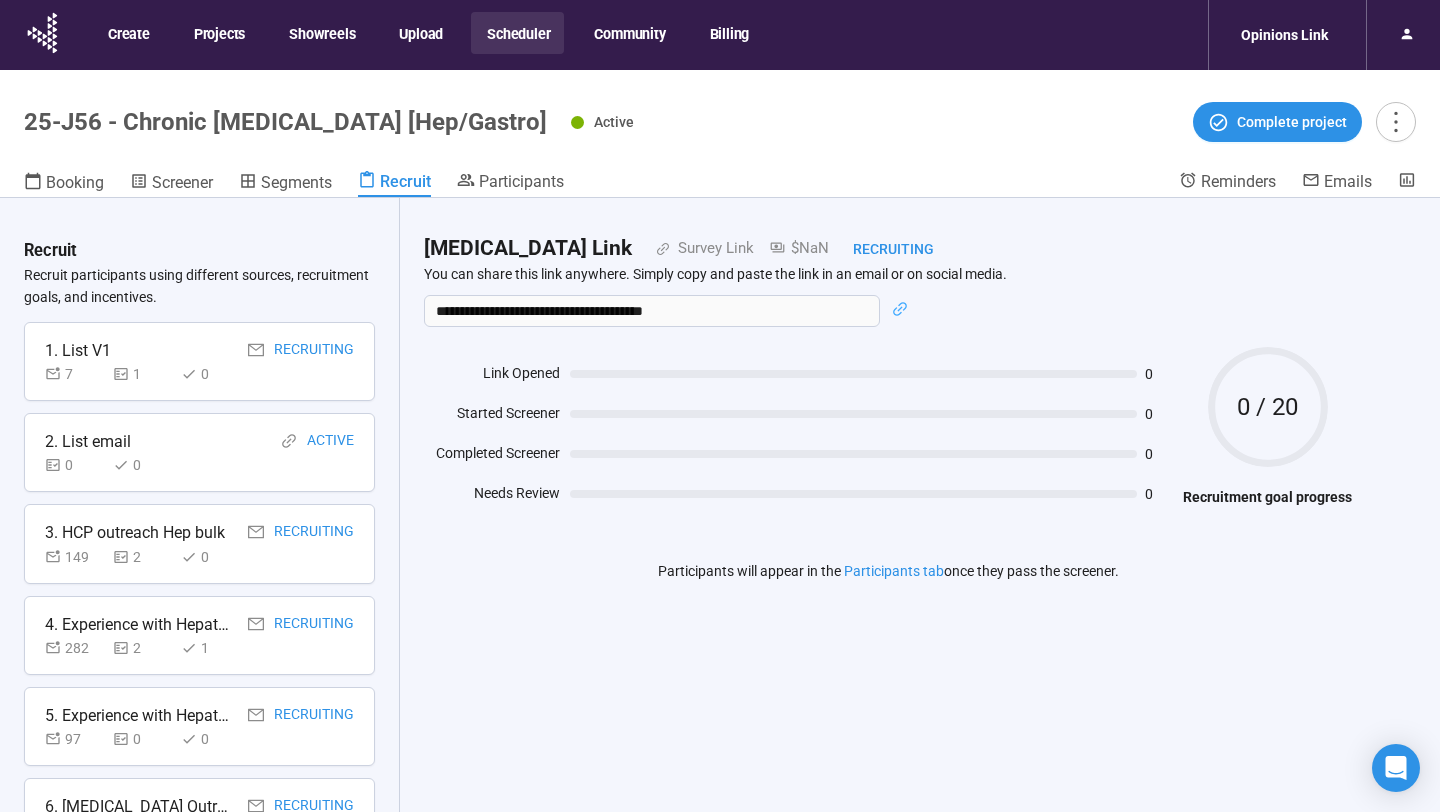 click on "Scheduler" at bounding box center [517, 33] 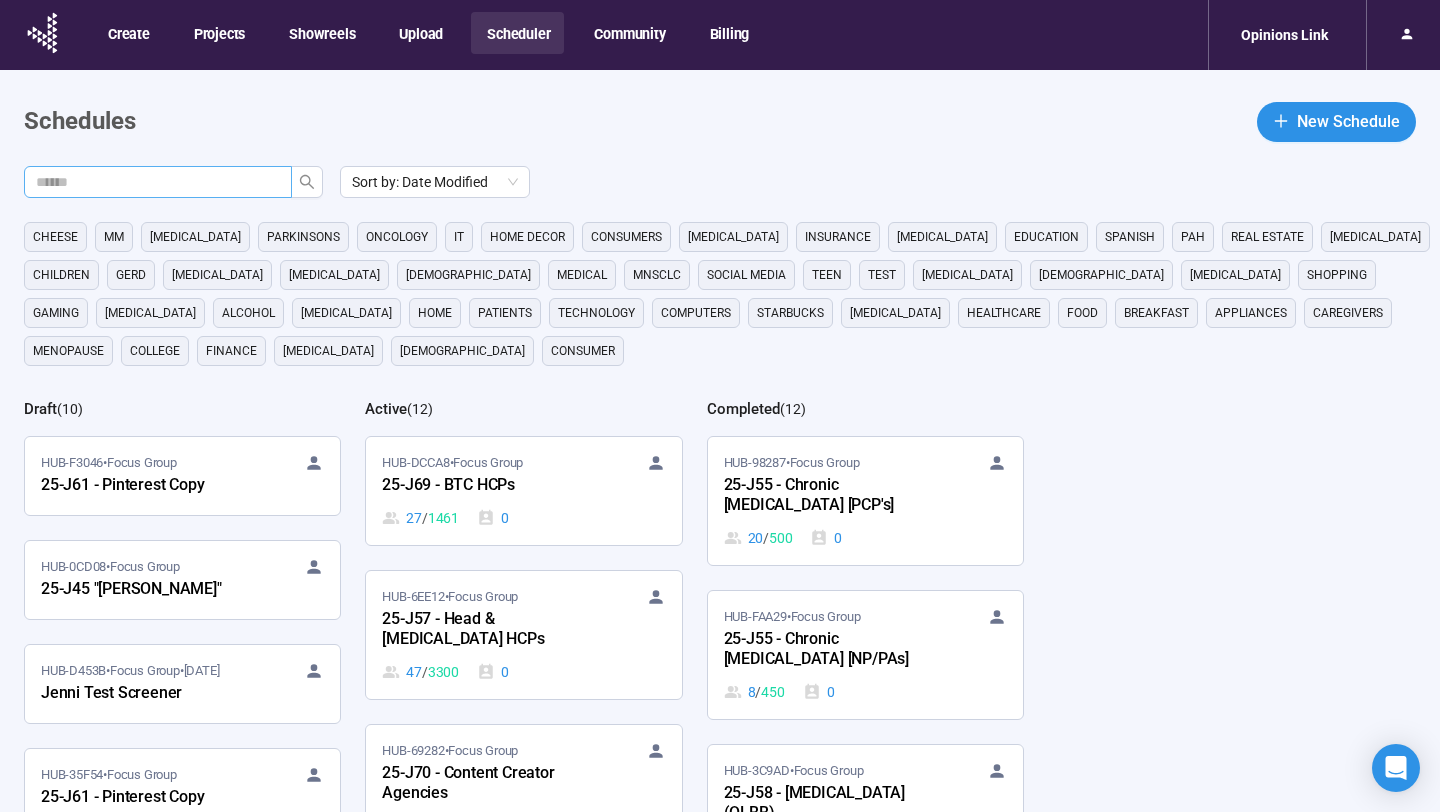 click at bounding box center (150, 182) 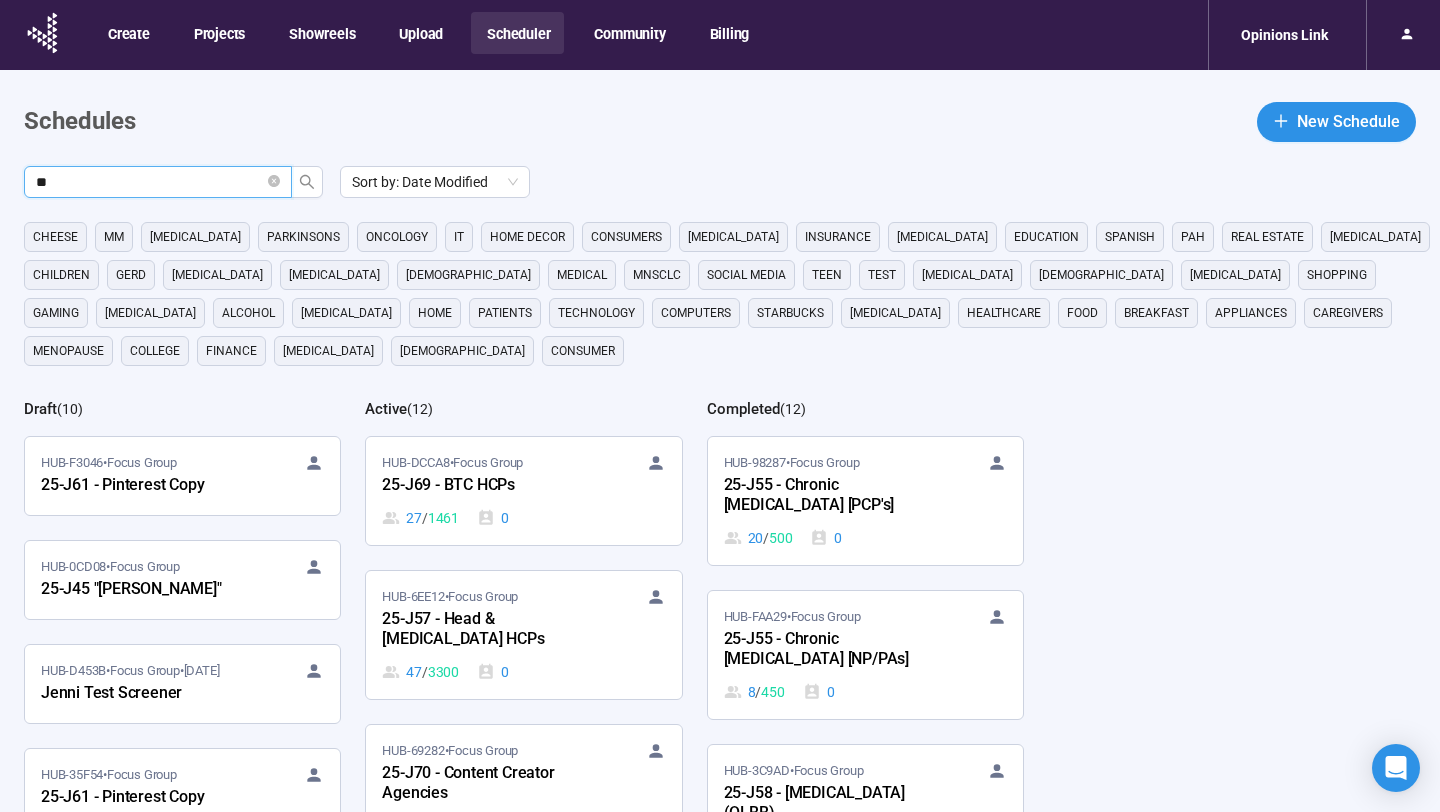 type on "**" 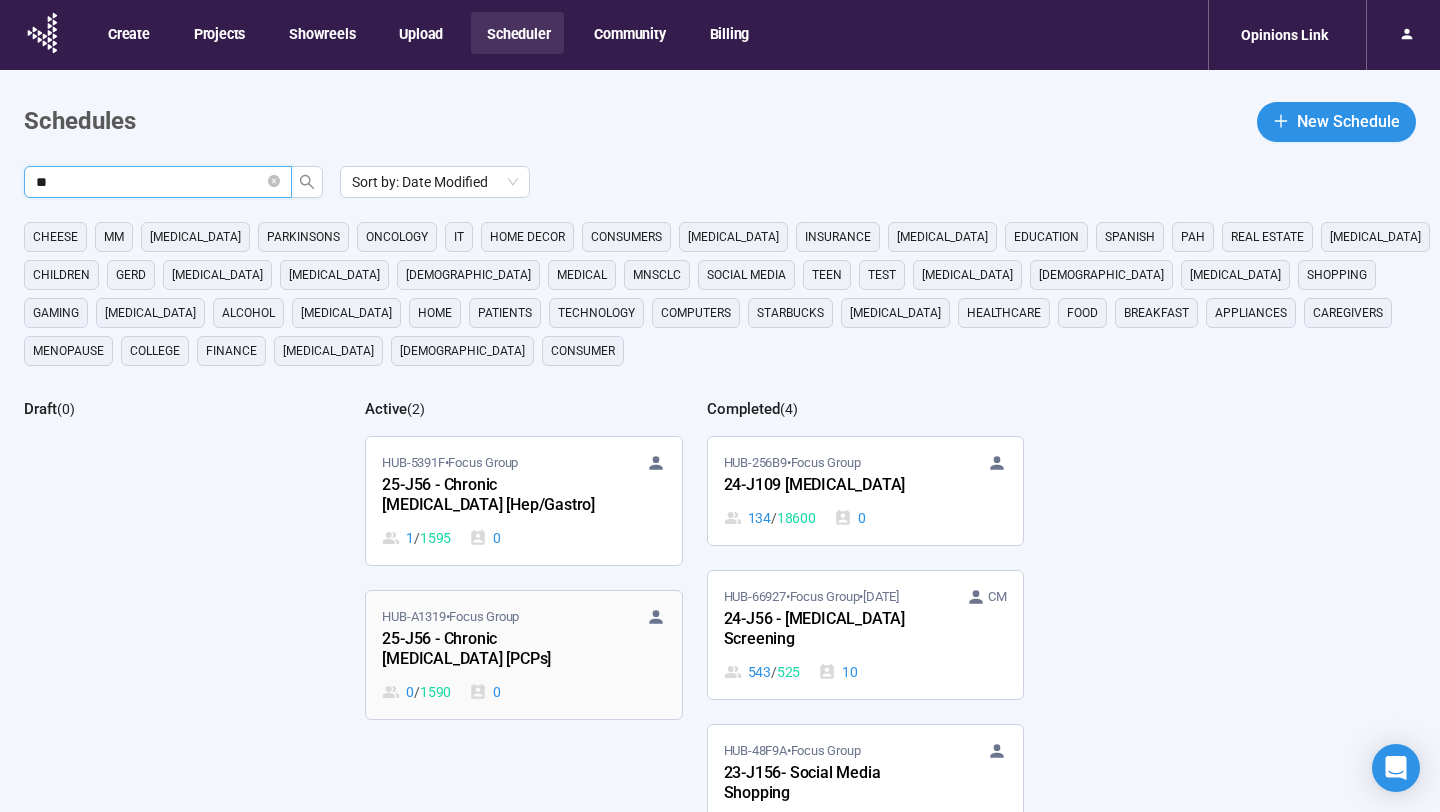 click on "25-J56 - Chronic [MEDICAL_DATA] [PCPs]" at bounding box center (492, 650) 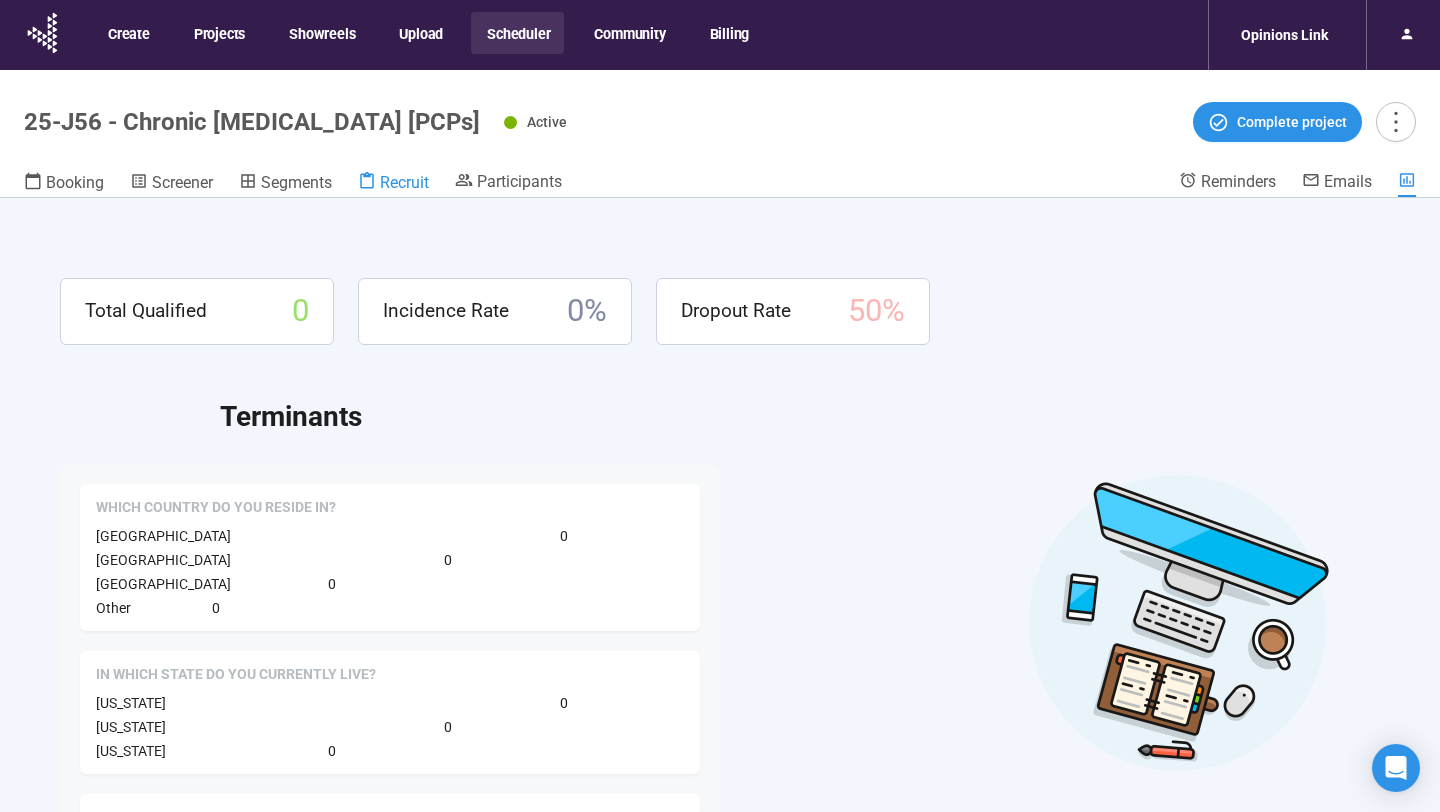 click on "Recruit" at bounding box center (404, 182) 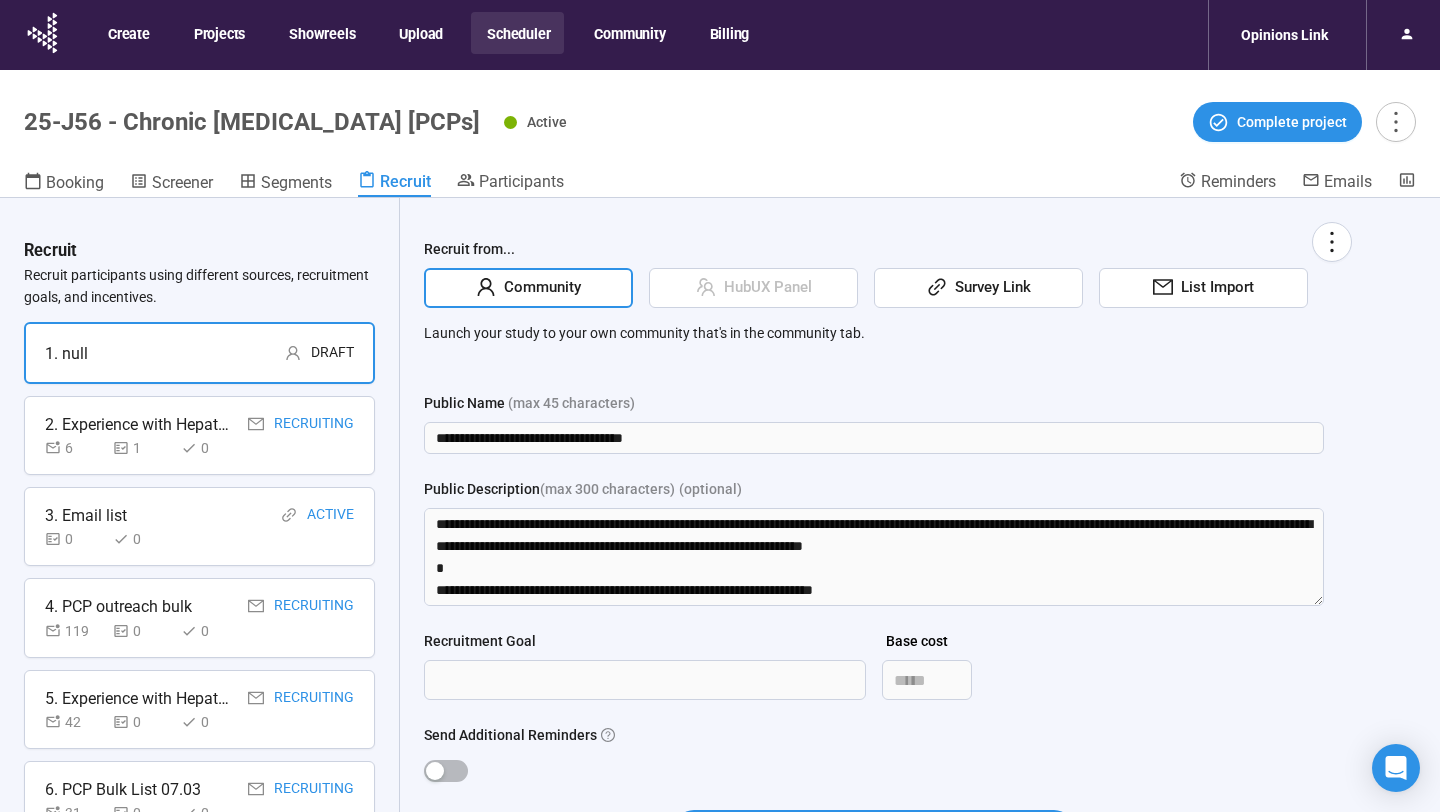 click on "1" at bounding box center (143, 448) 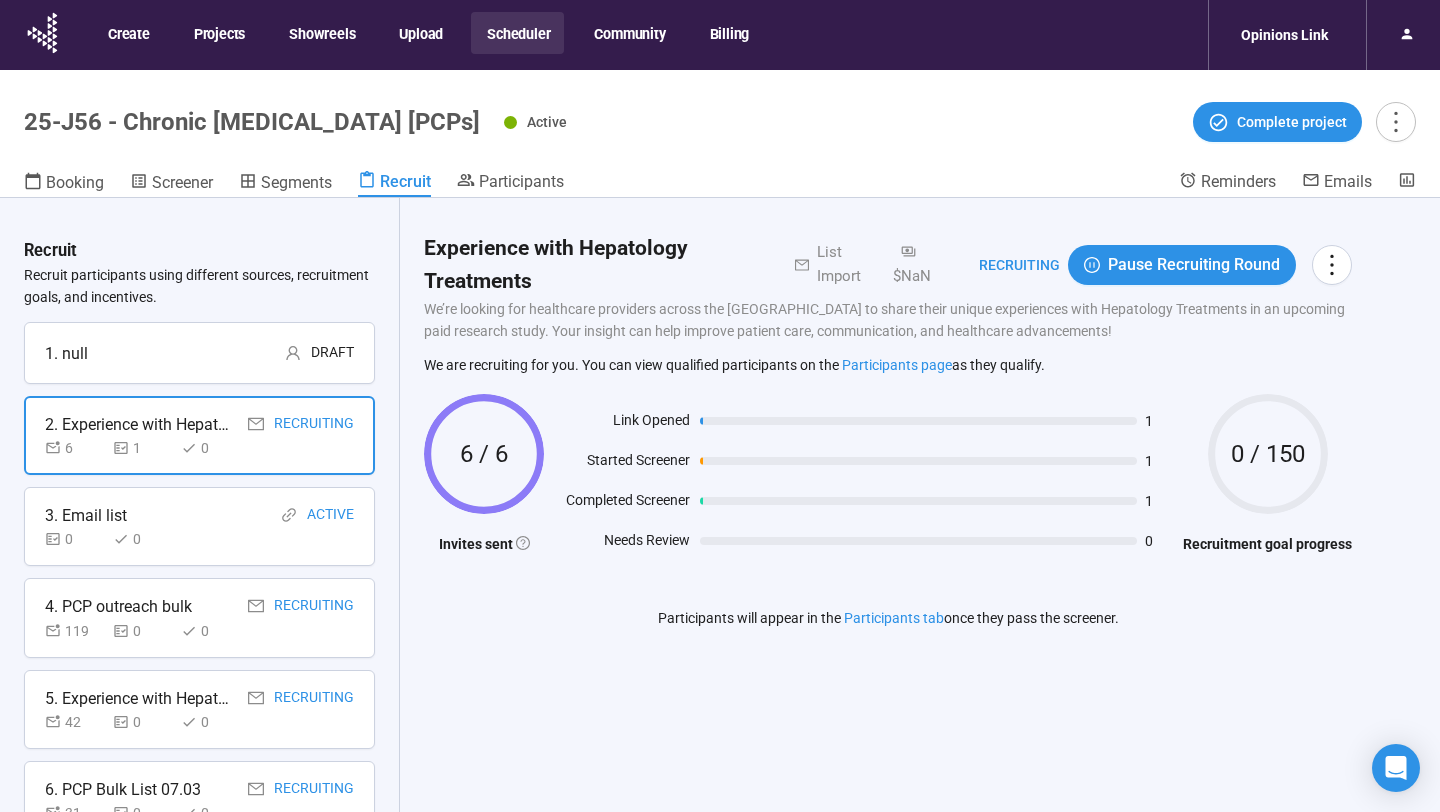 click on "0" at bounding box center [211, 631] 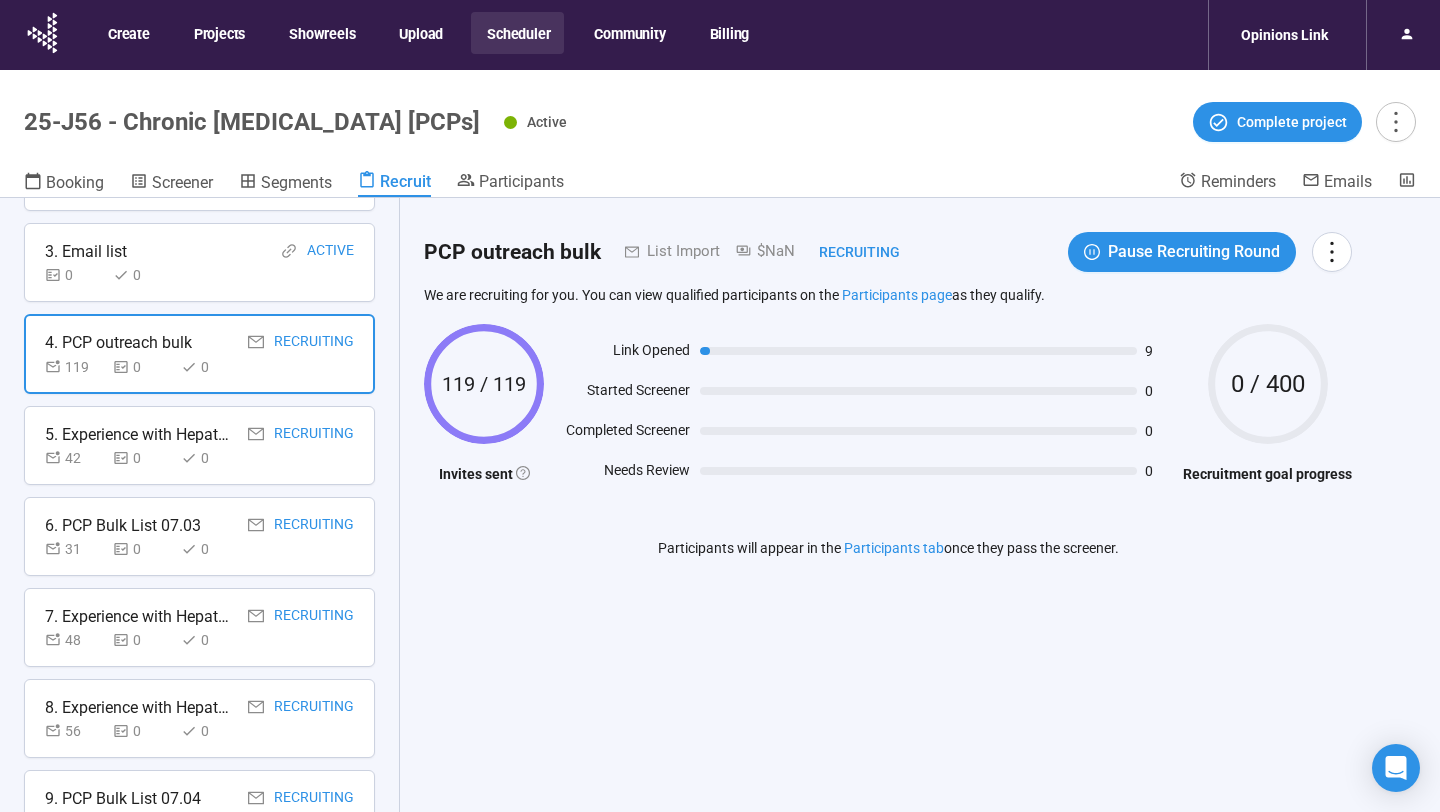 scroll, scrollTop: 265, scrollLeft: 0, axis: vertical 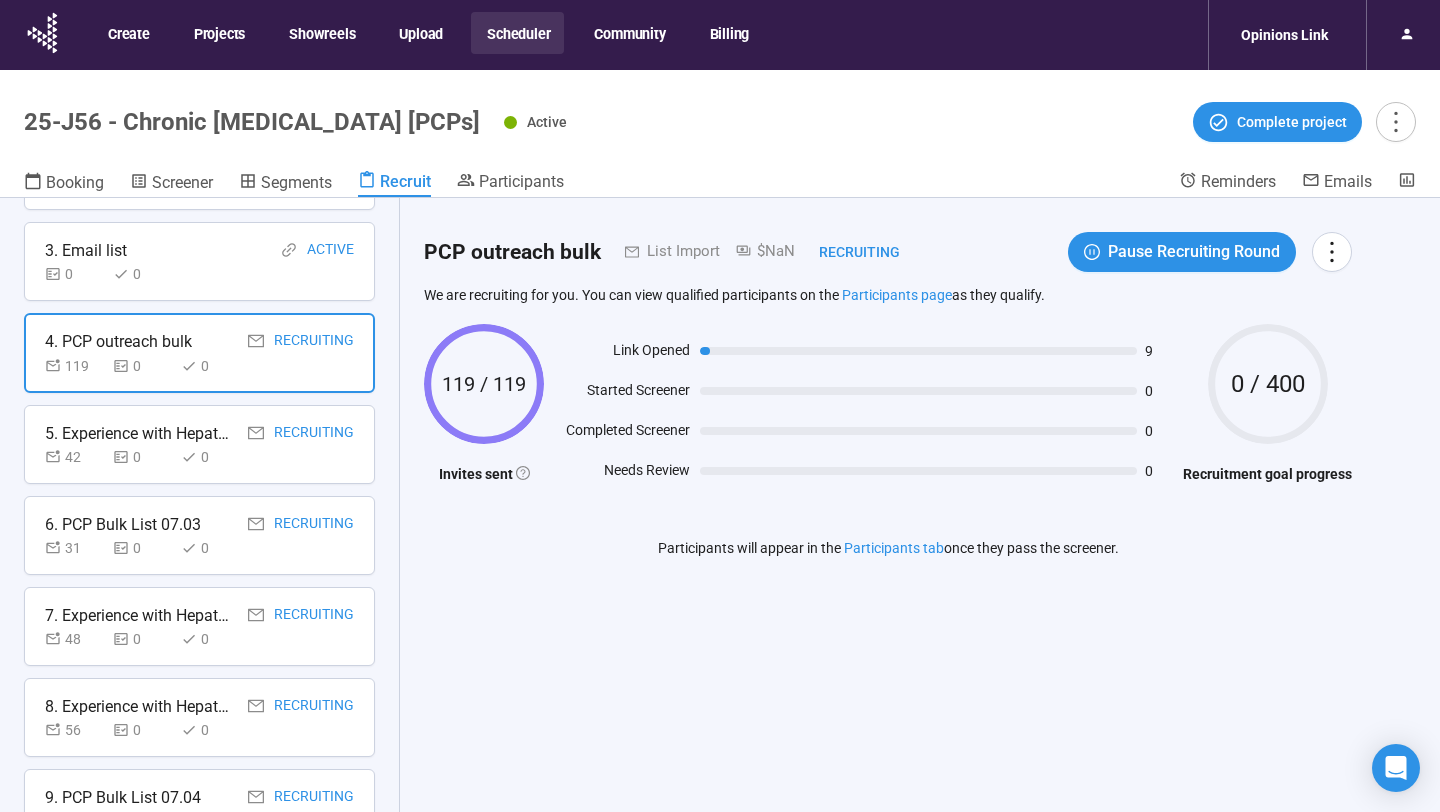 click 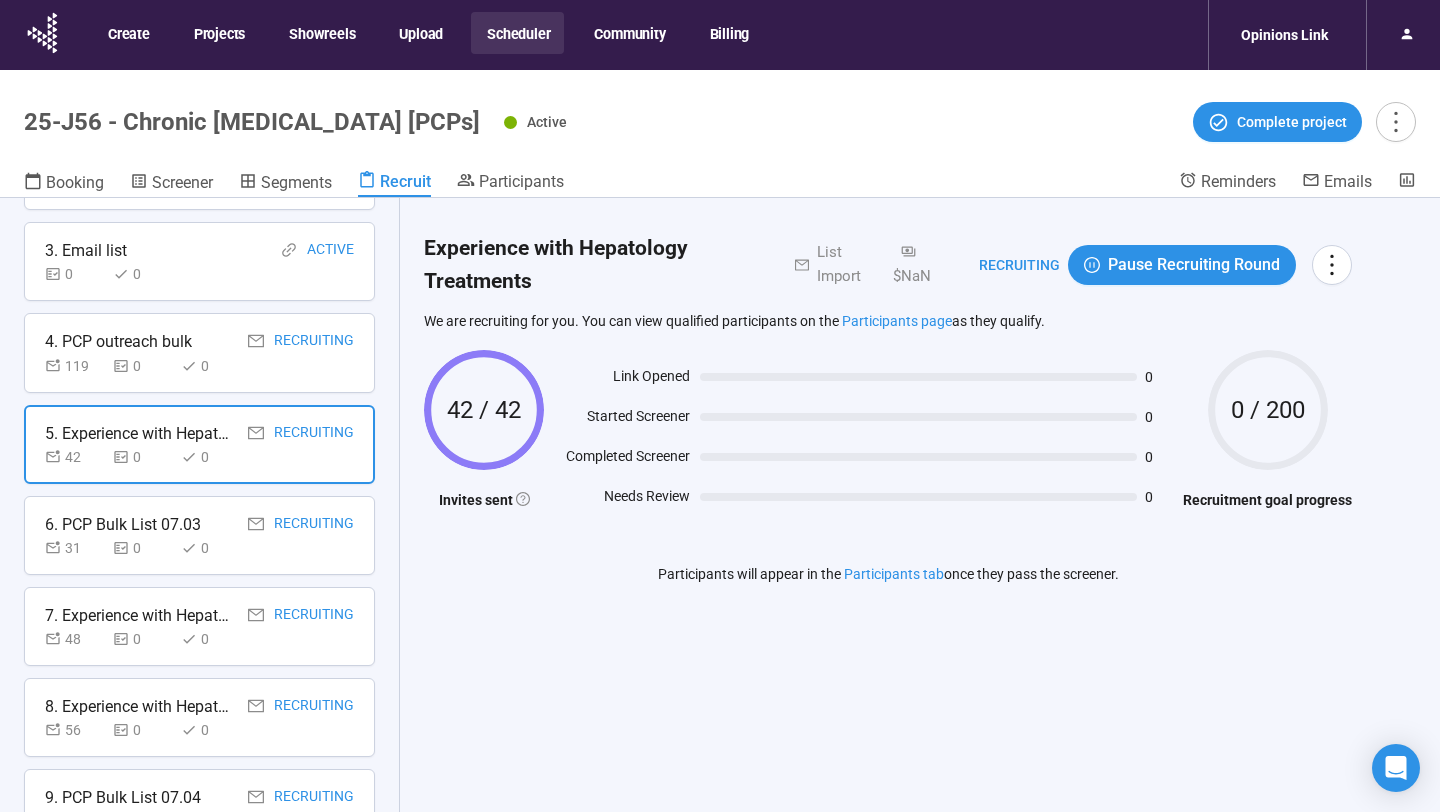 click on "6. PCP Bulk List 07.03" at bounding box center (123, 524) 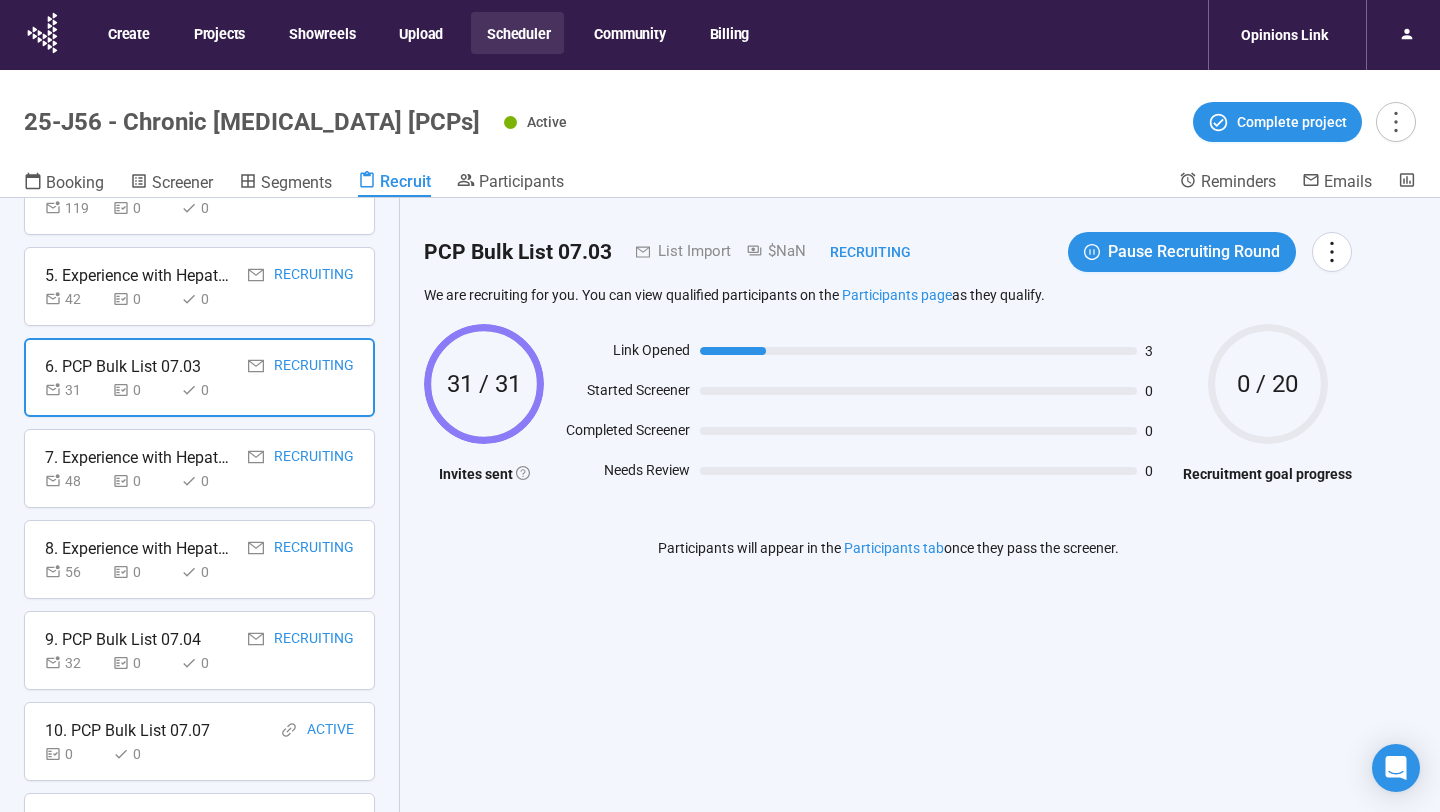 scroll, scrollTop: 440, scrollLeft: 0, axis: vertical 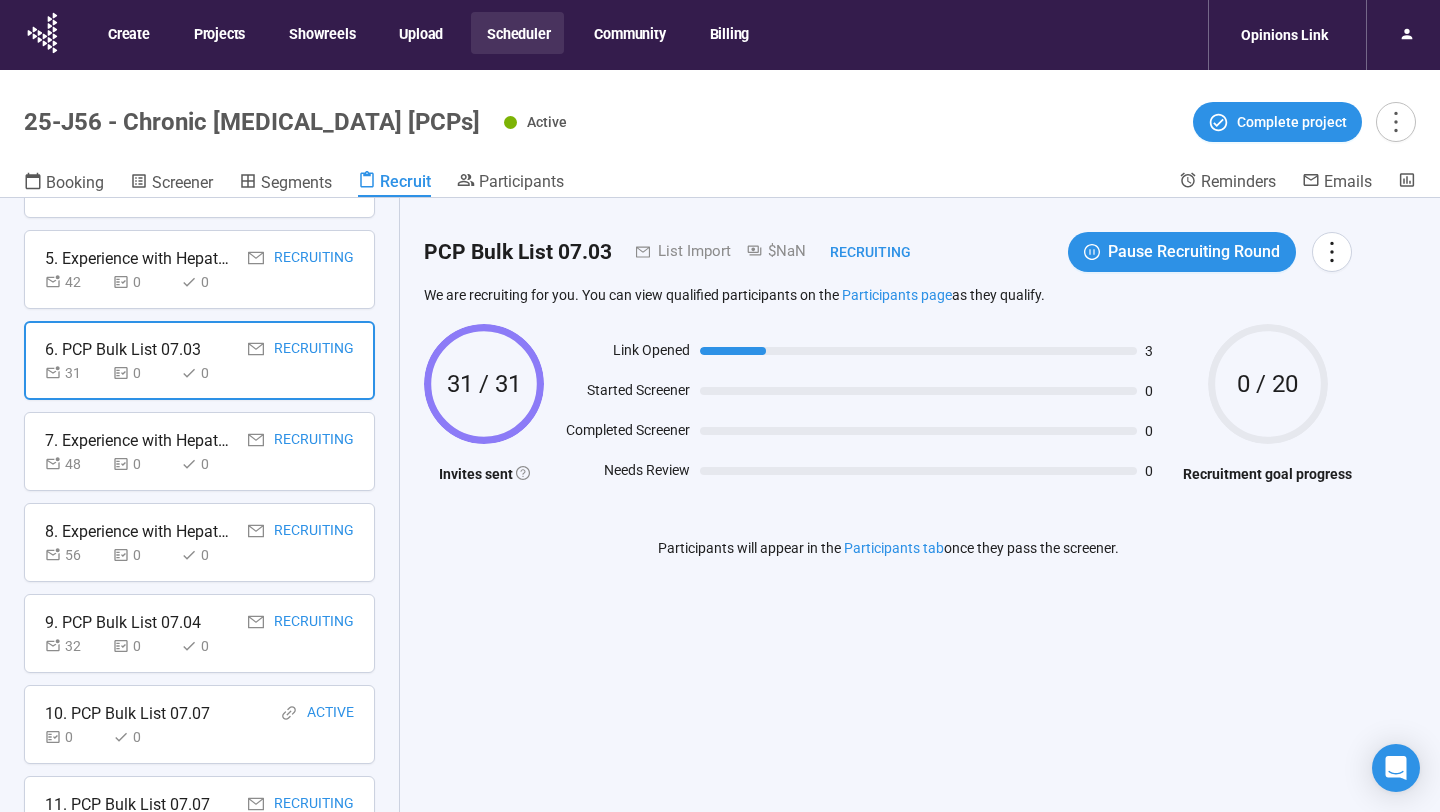 click on "0" at bounding box center [143, 464] 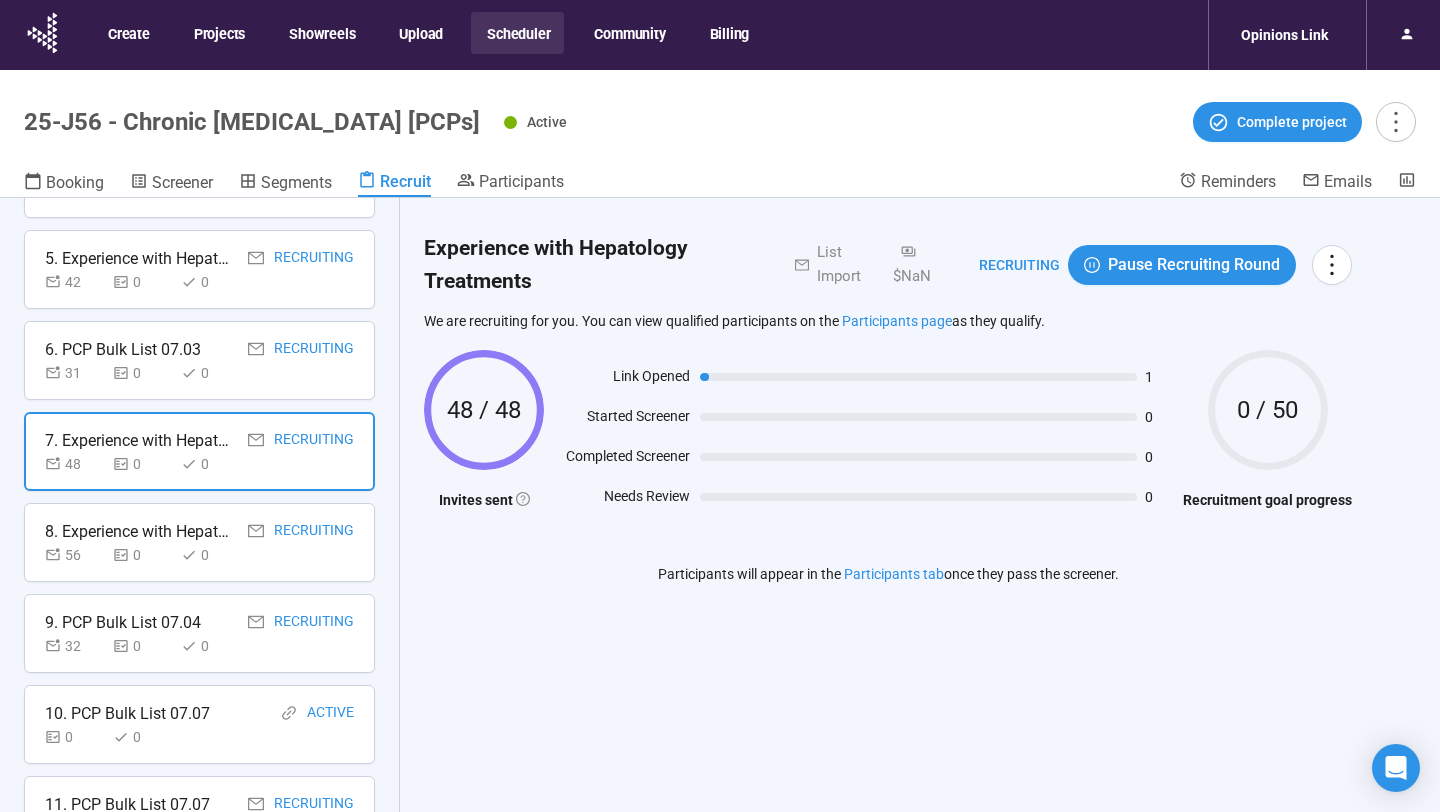 click on "0" at bounding box center (143, 555) 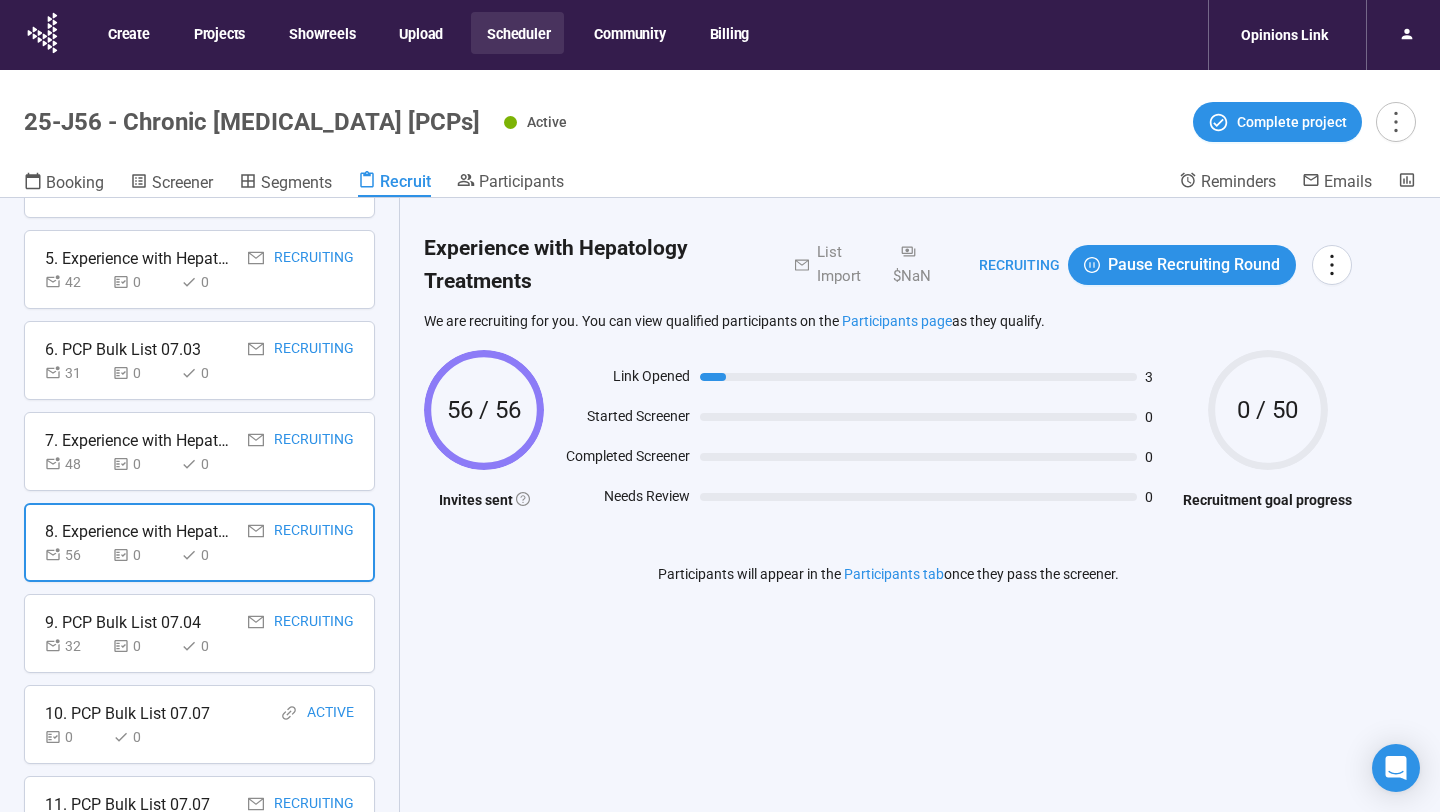 click on "32 0 0" at bounding box center [143, 646] 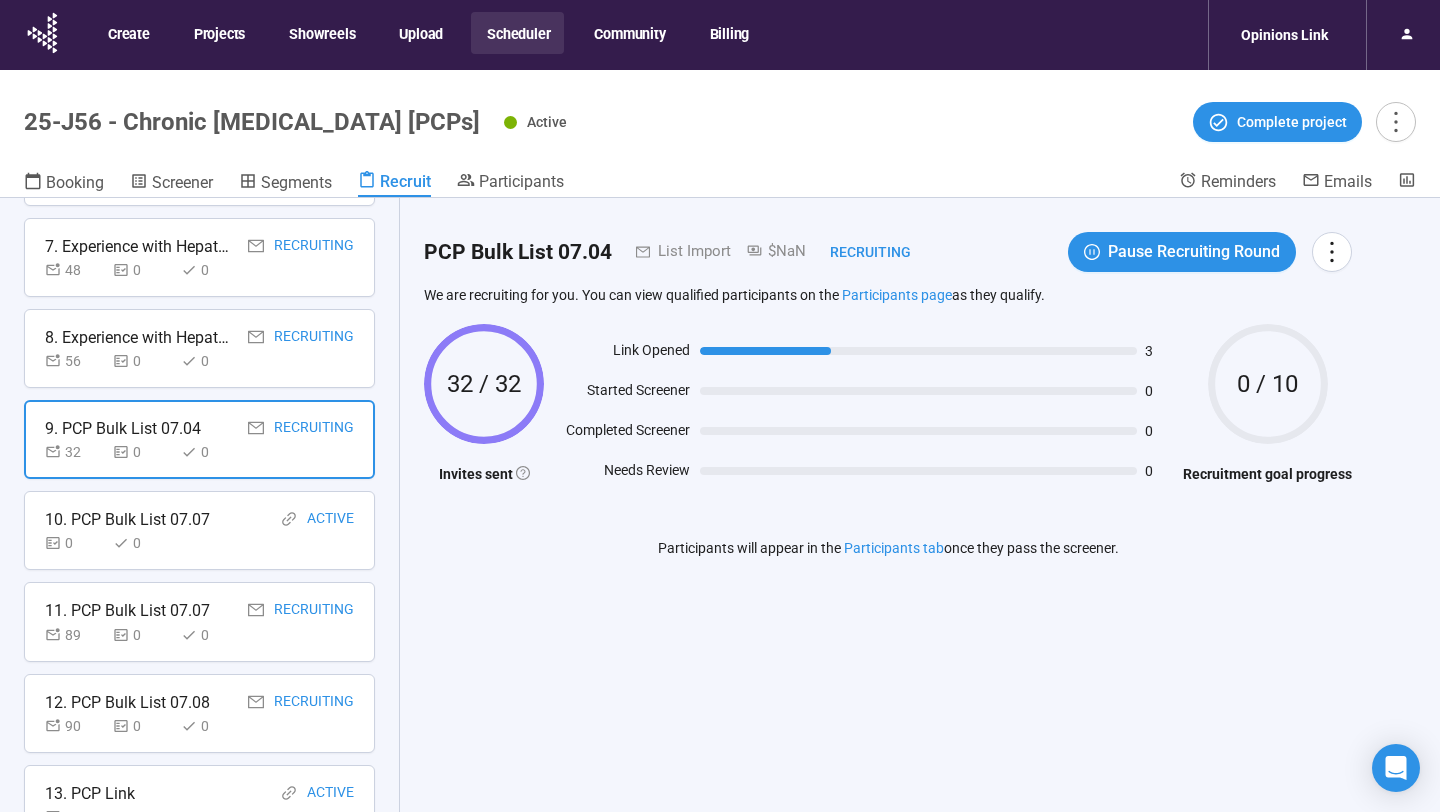scroll, scrollTop: 645, scrollLeft: 0, axis: vertical 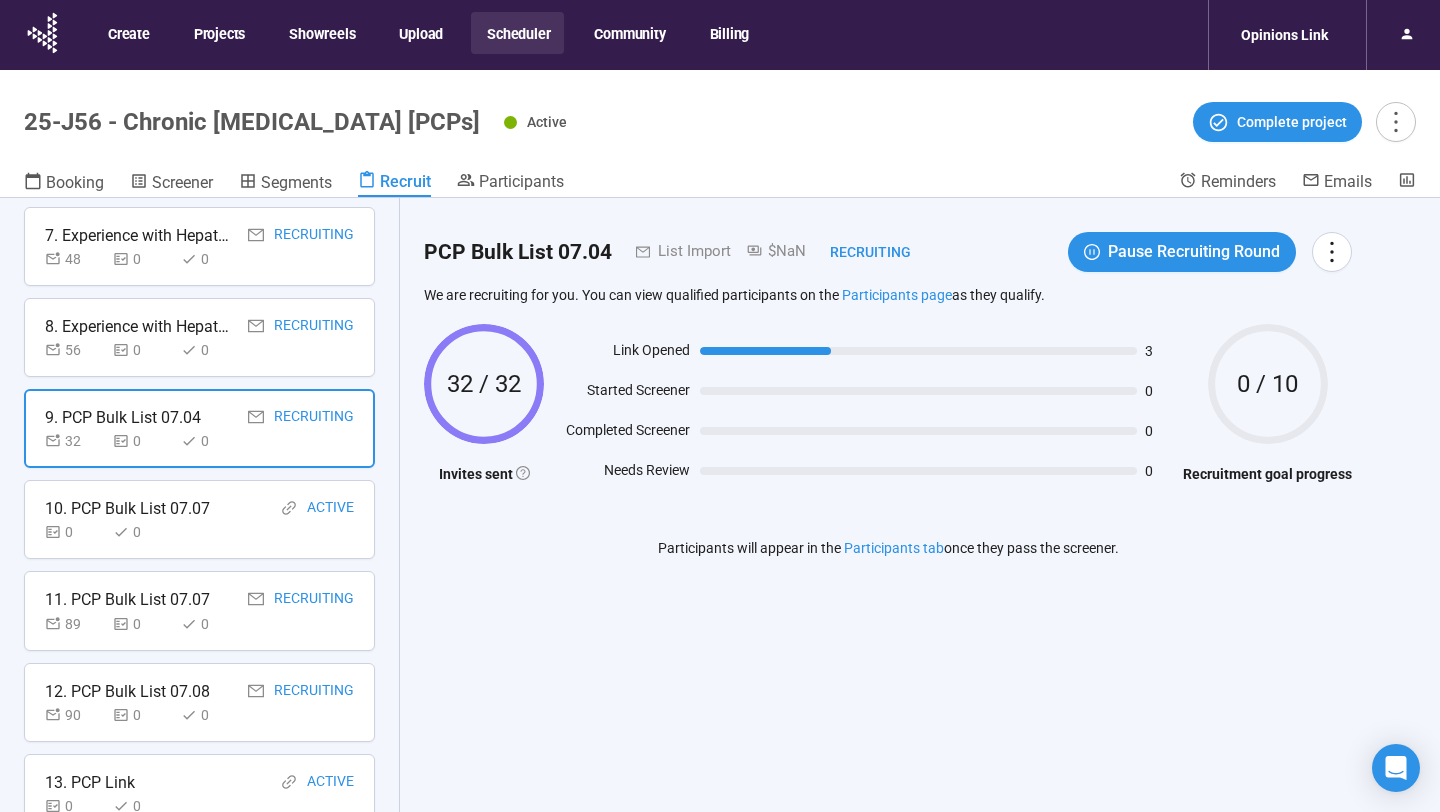 click on "0" at bounding box center [143, 532] 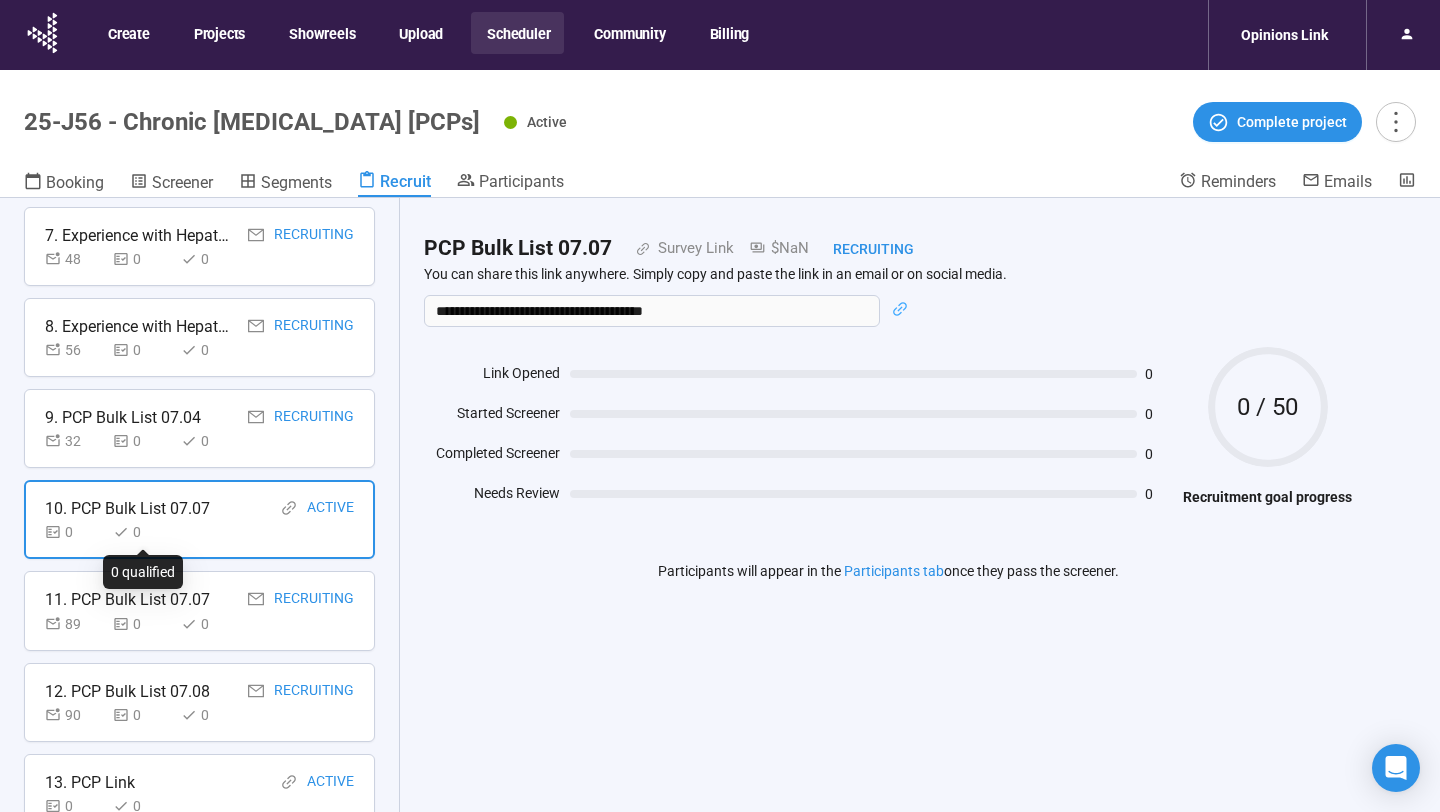 click on "11. PCP Bulk List 07.07" at bounding box center (127, 599) 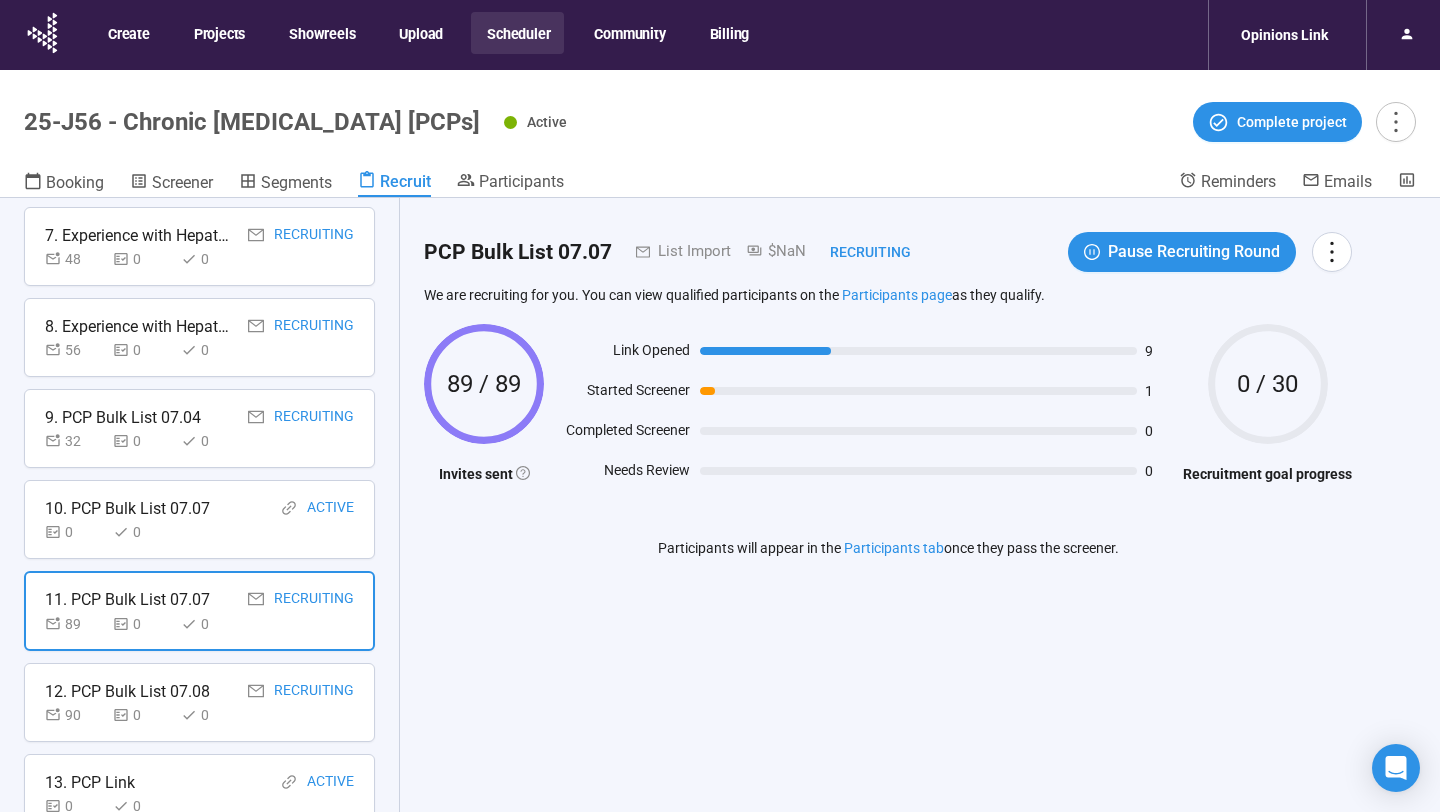 scroll, scrollTop: 779, scrollLeft: 0, axis: vertical 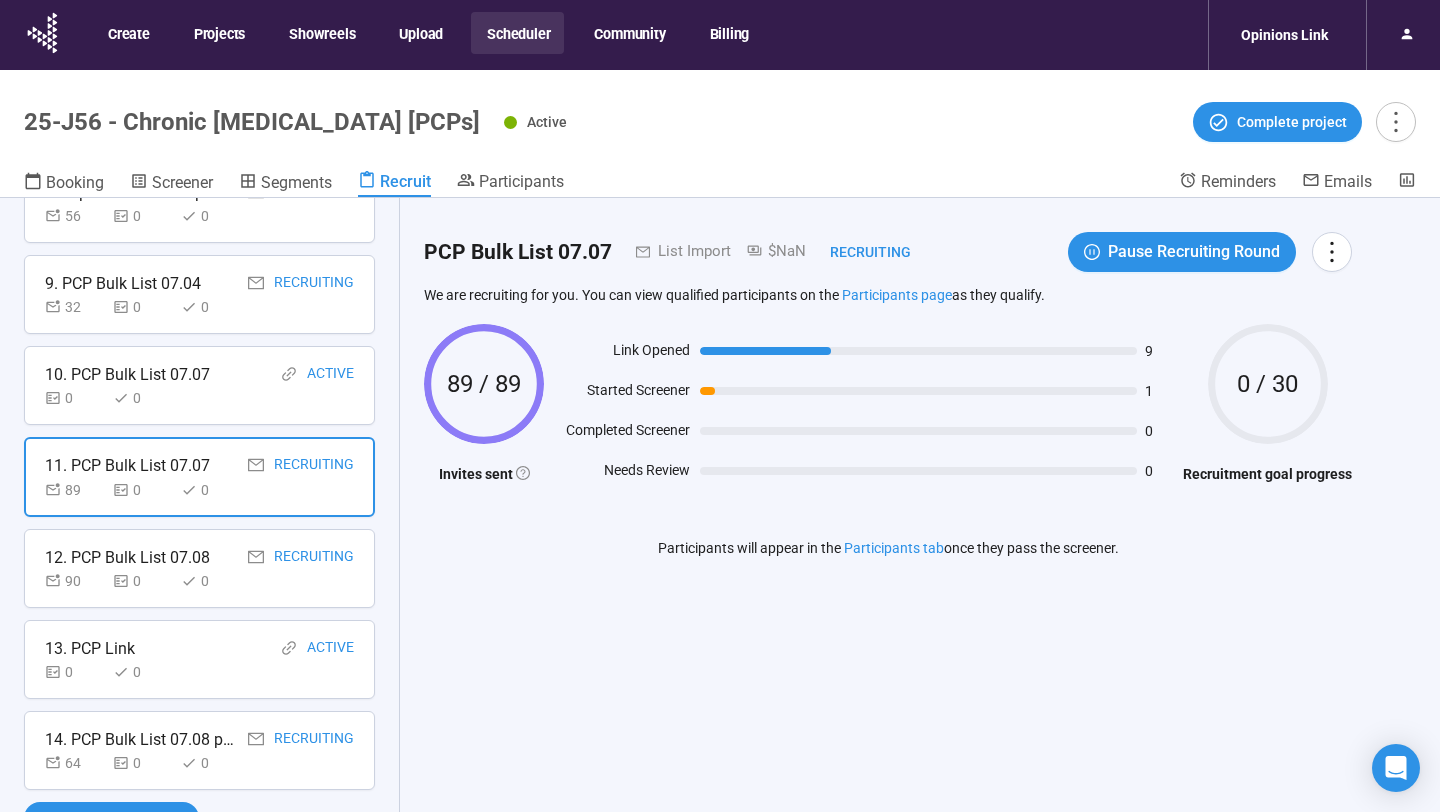 click on "0" at bounding box center [143, 581] 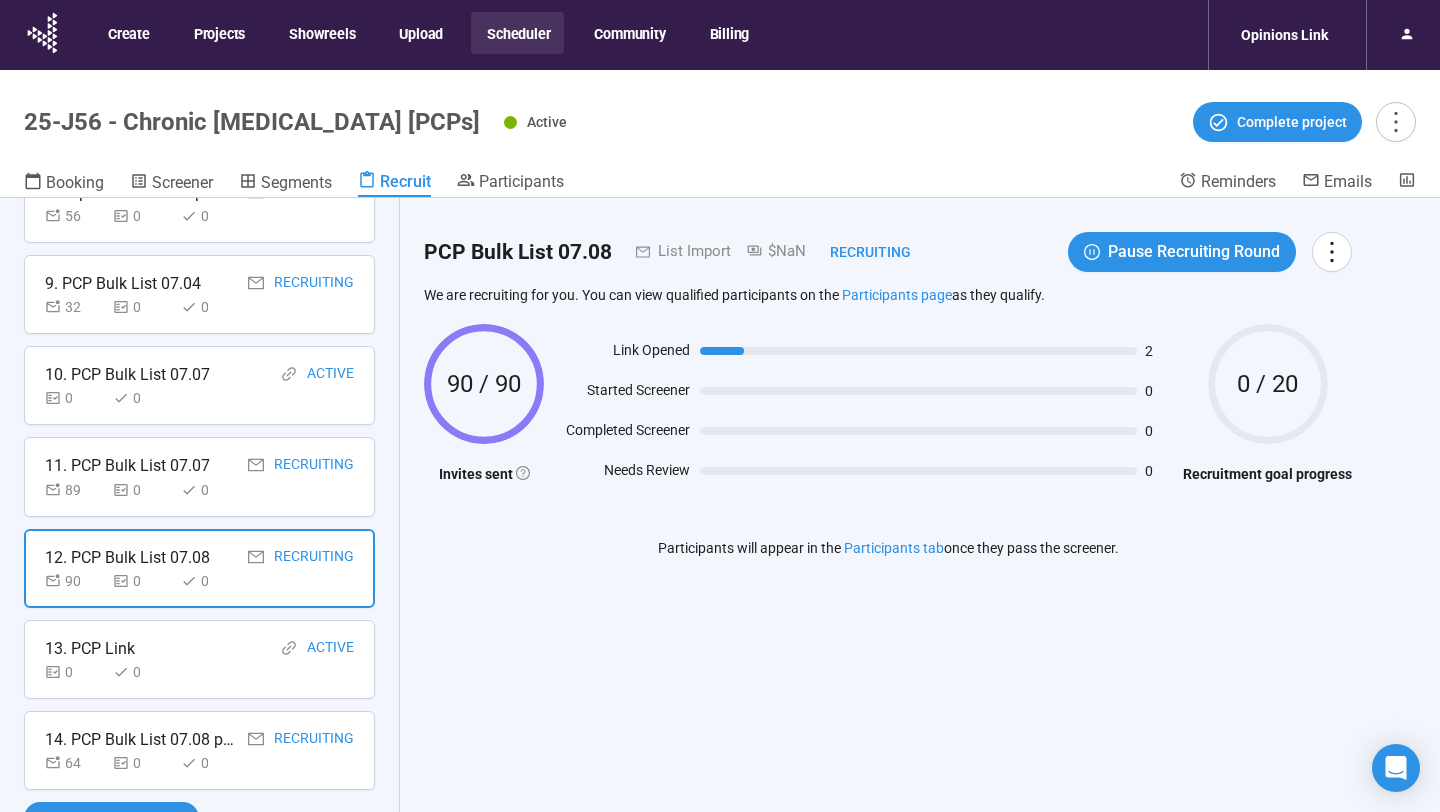 click on "0" at bounding box center [143, 672] 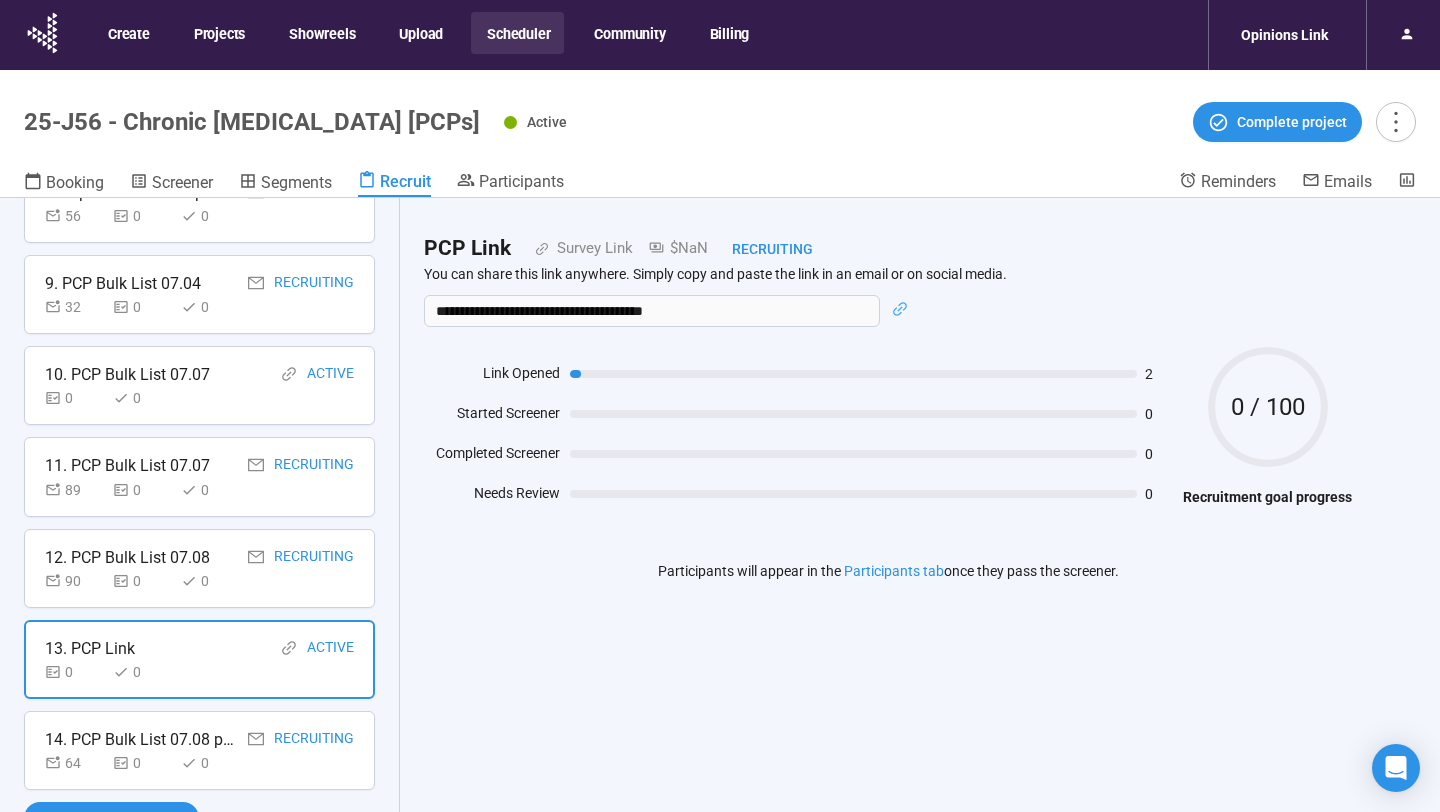 click on "14. PCP Bulk List 07.08 pt 2" at bounding box center [140, 739] 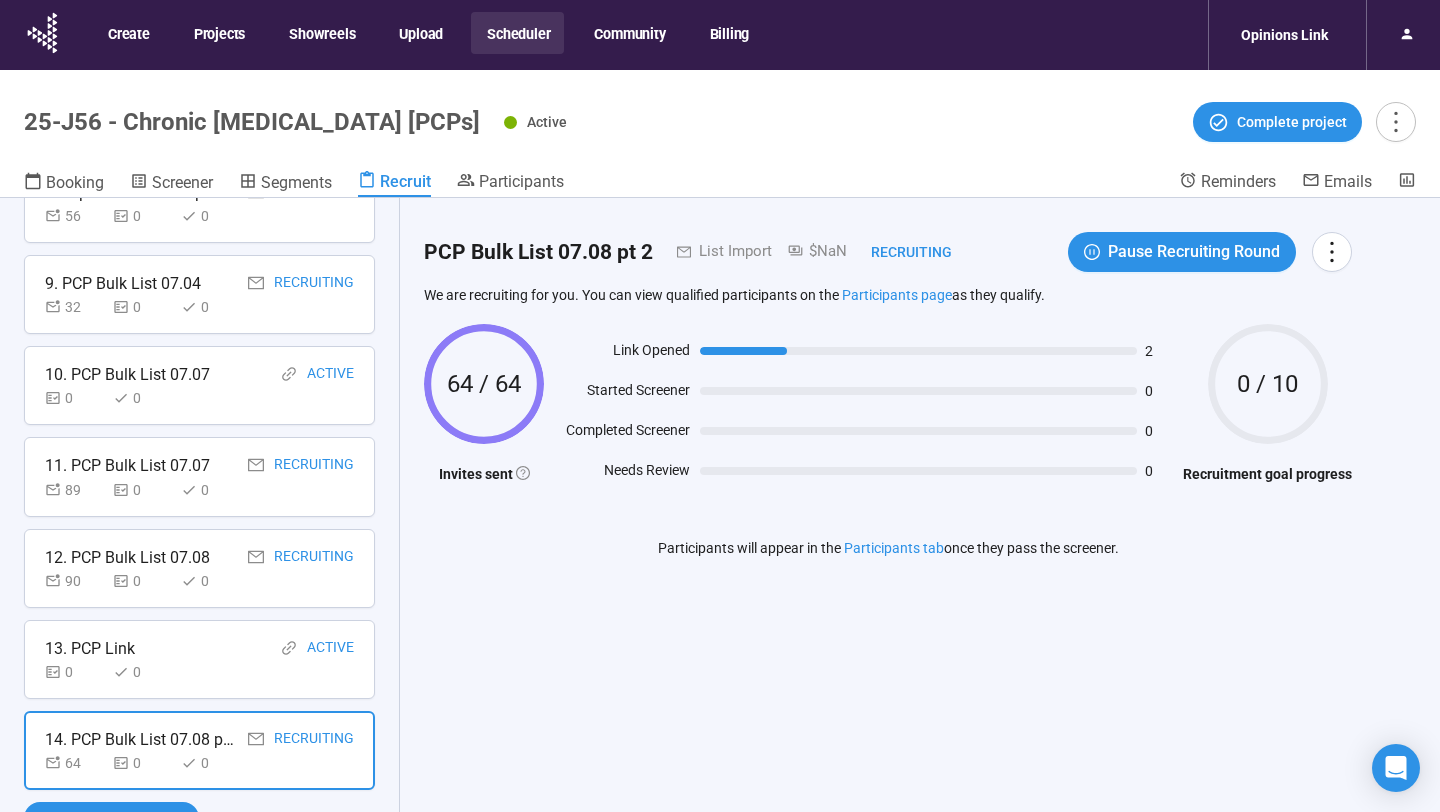 scroll, scrollTop: 0, scrollLeft: 0, axis: both 